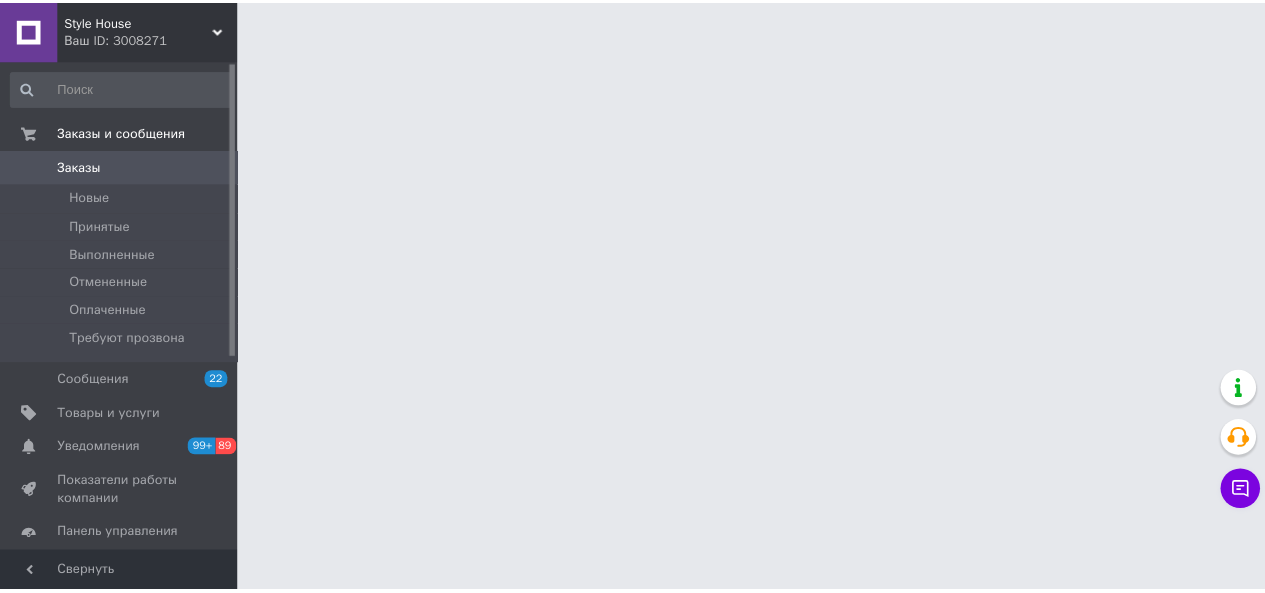 scroll, scrollTop: 0, scrollLeft: 0, axis: both 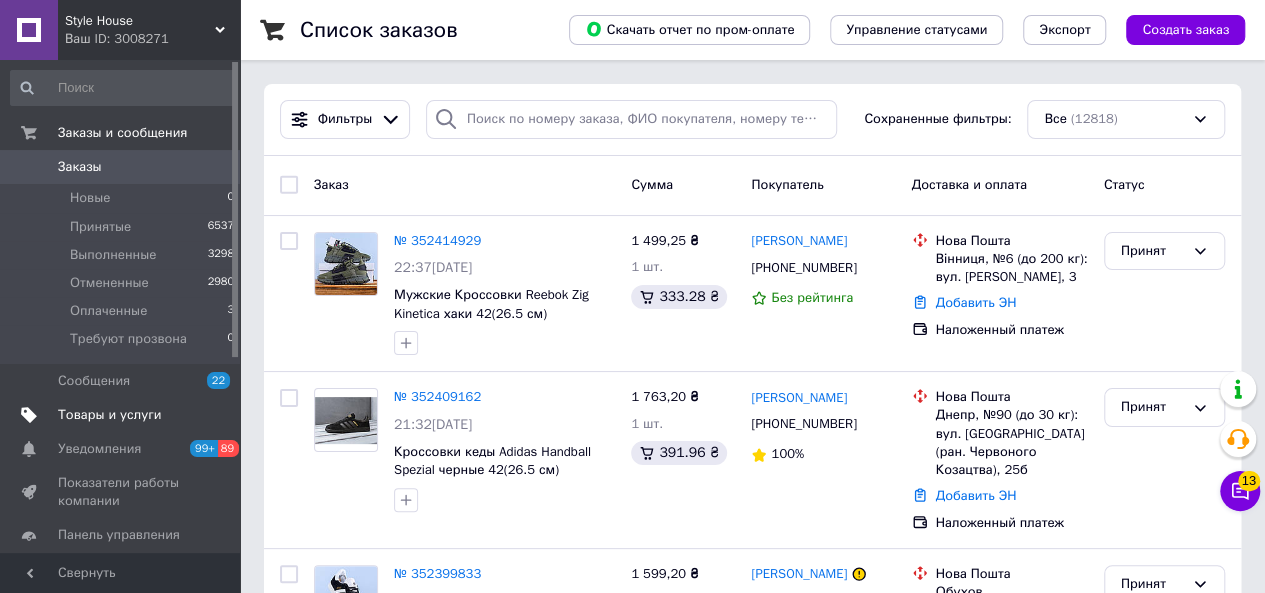 click on "Товары и услуги" at bounding box center (110, 415) 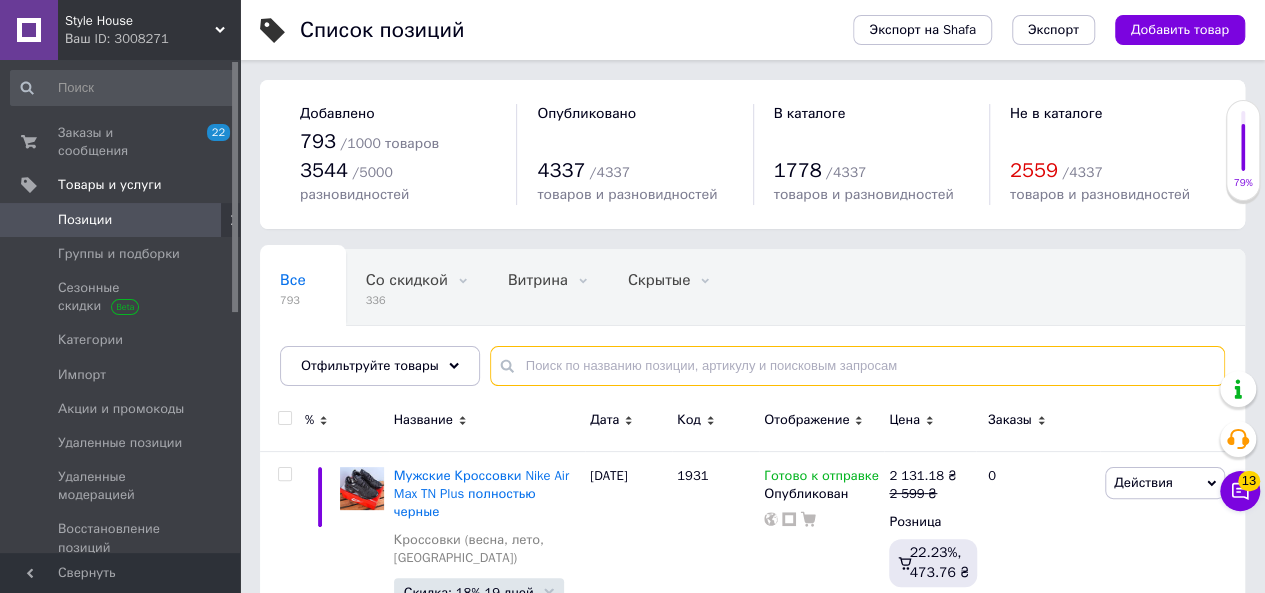 click at bounding box center (857, 366) 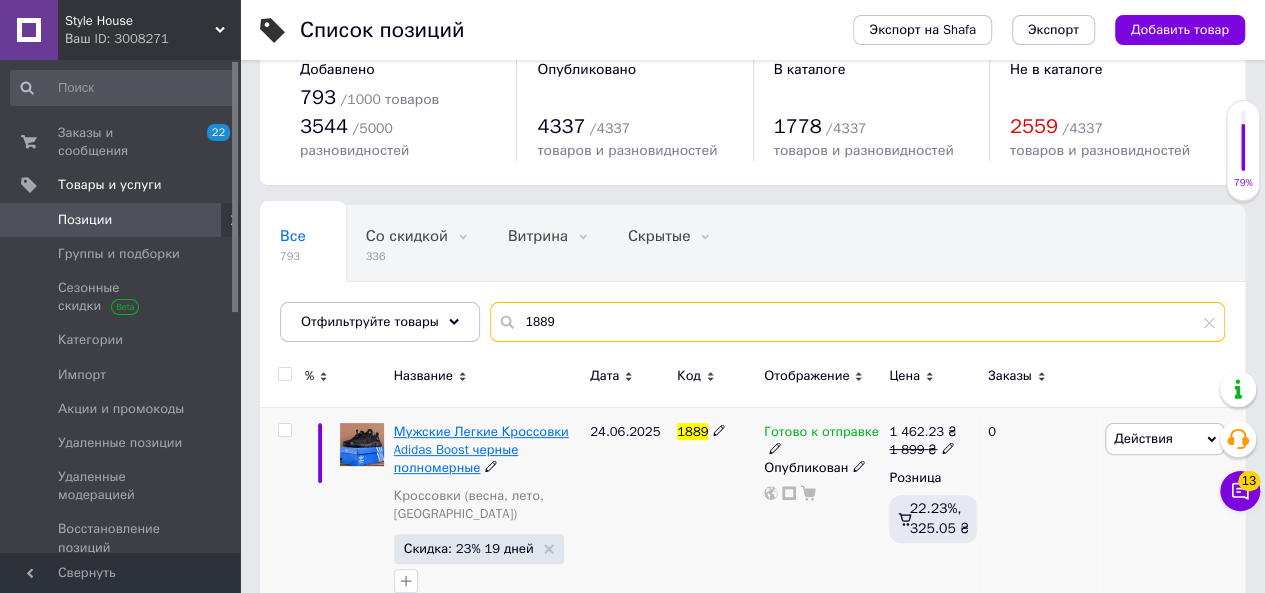 scroll, scrollTop: 68, scrollLeft: 0, axis: vertical 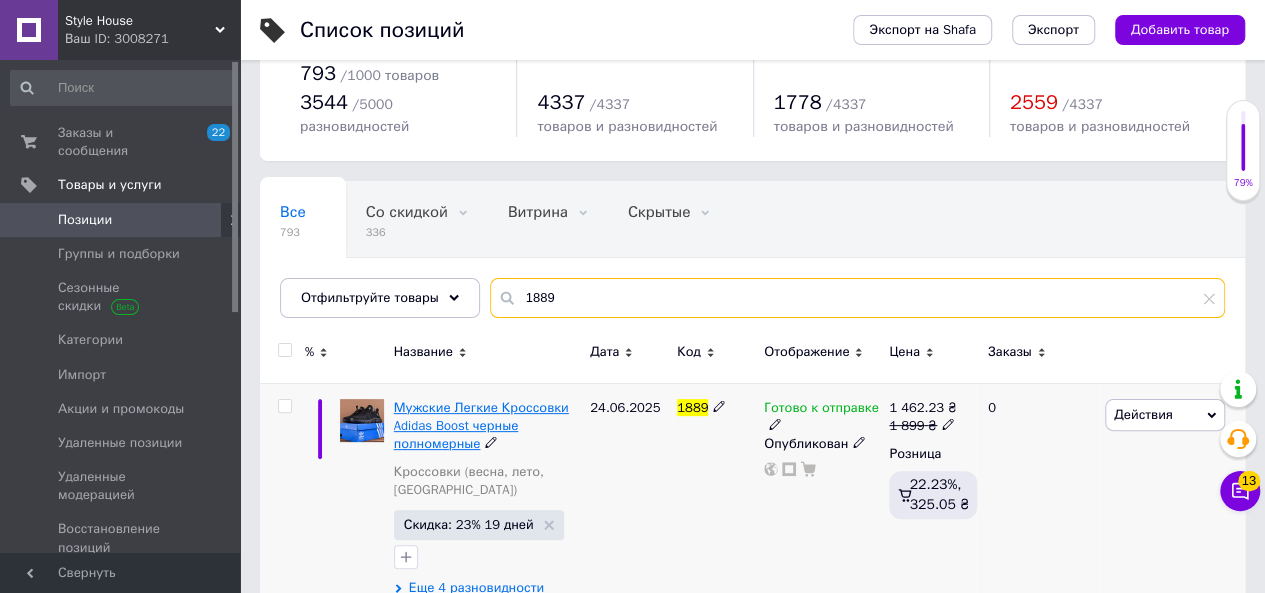 type on "1889" 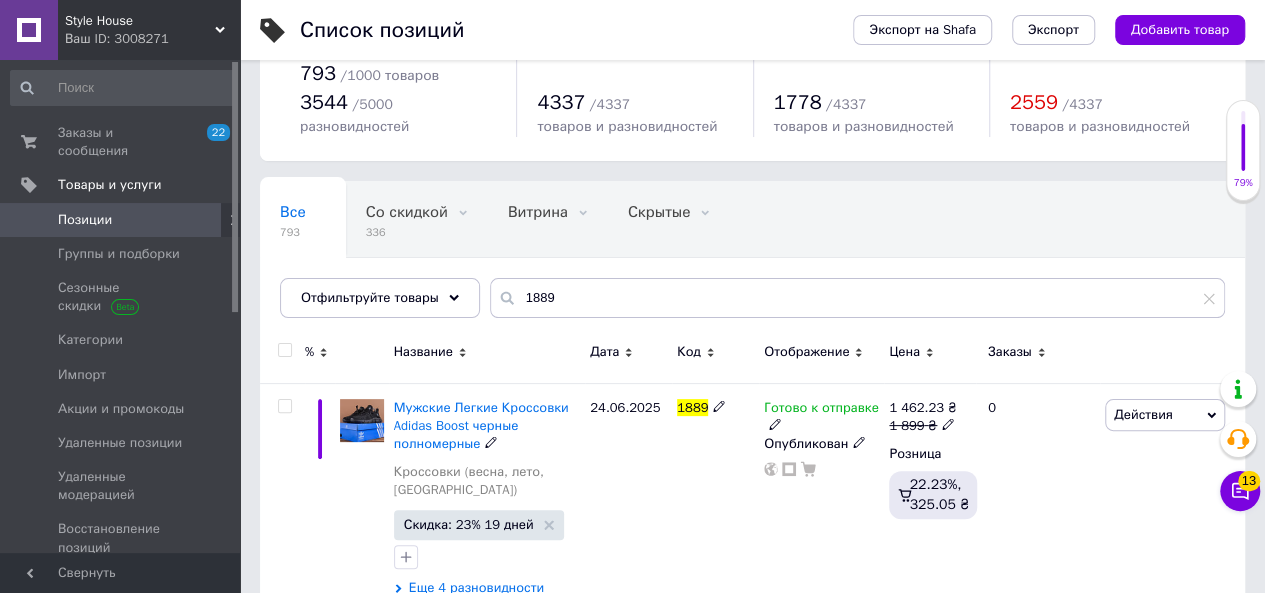 click on "Мужские Легкие Кроссовки Adidas Boost черные полномерные" at bounding box center (481, 425) 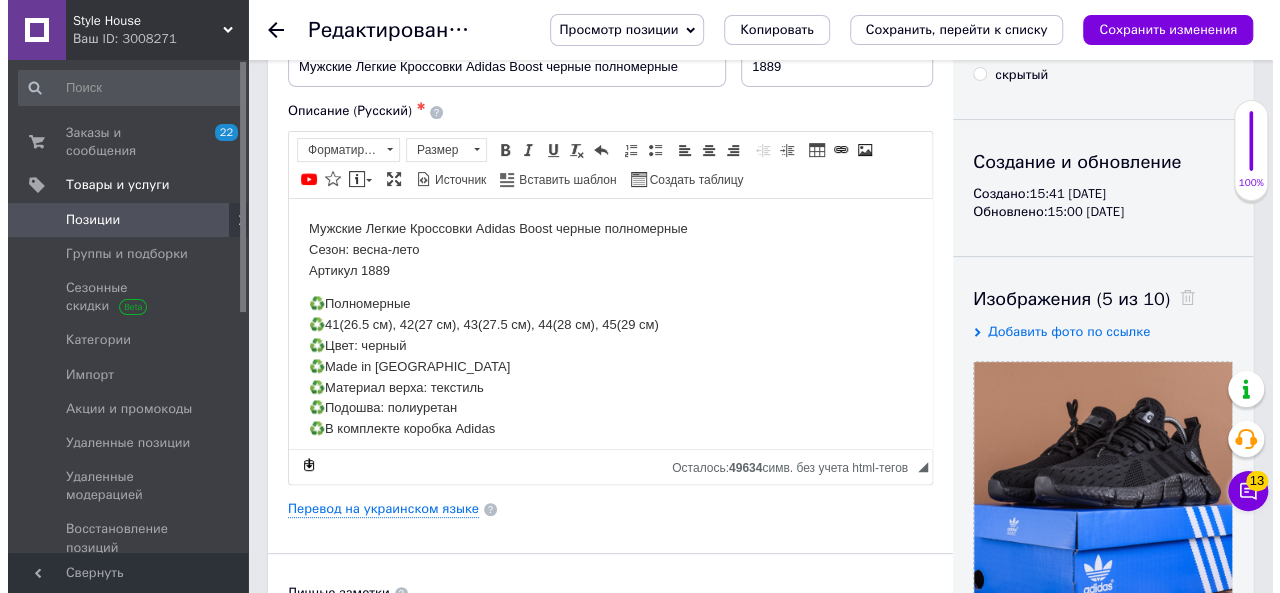 scroll, scrollTop: 200, scrollLeft: 0, axis: vertical 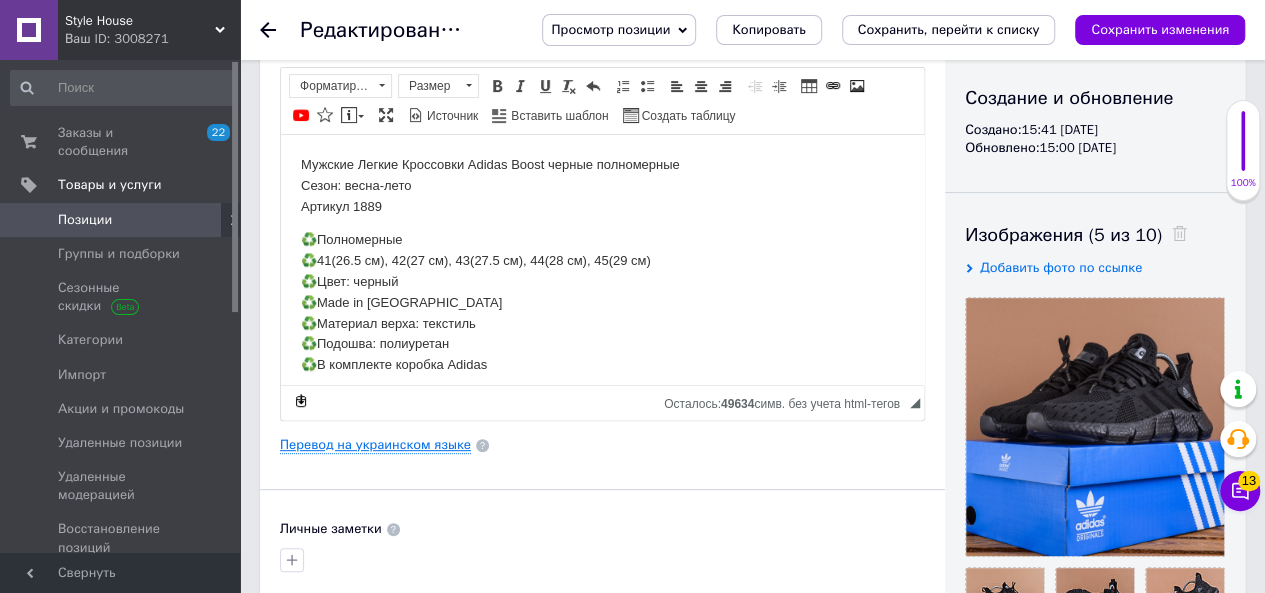 click on "Перевод на украинском языке" at bounding box center (375, 445) 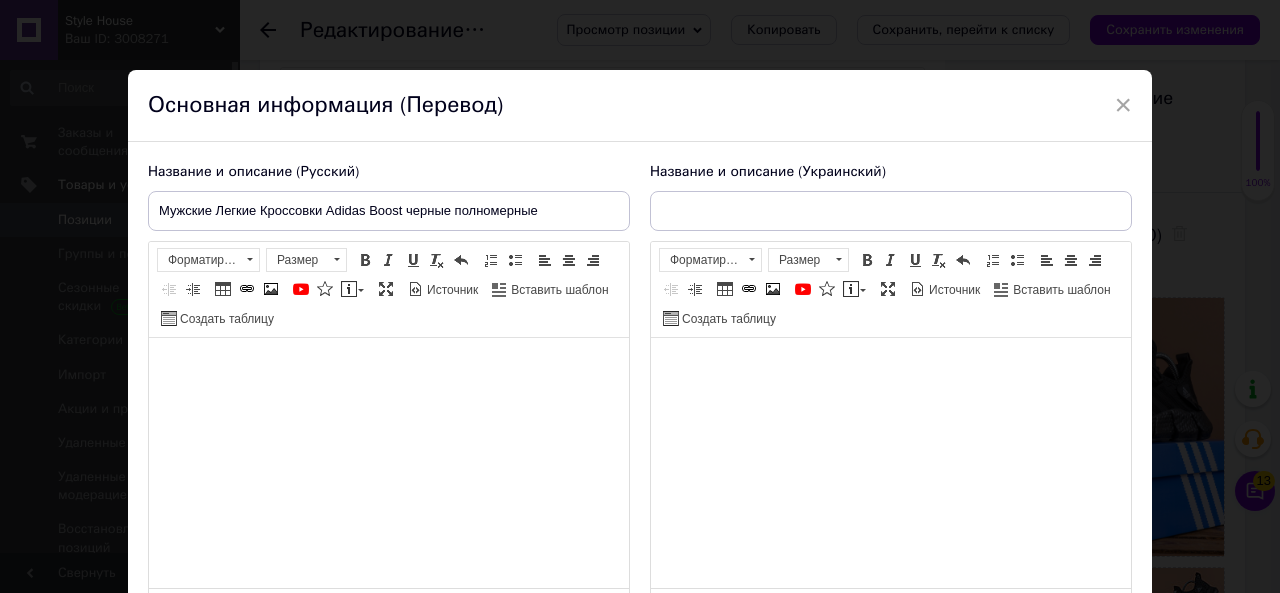 type on "Чоловічі Легкі Кросівки Adidas Boost чорні повномірні" 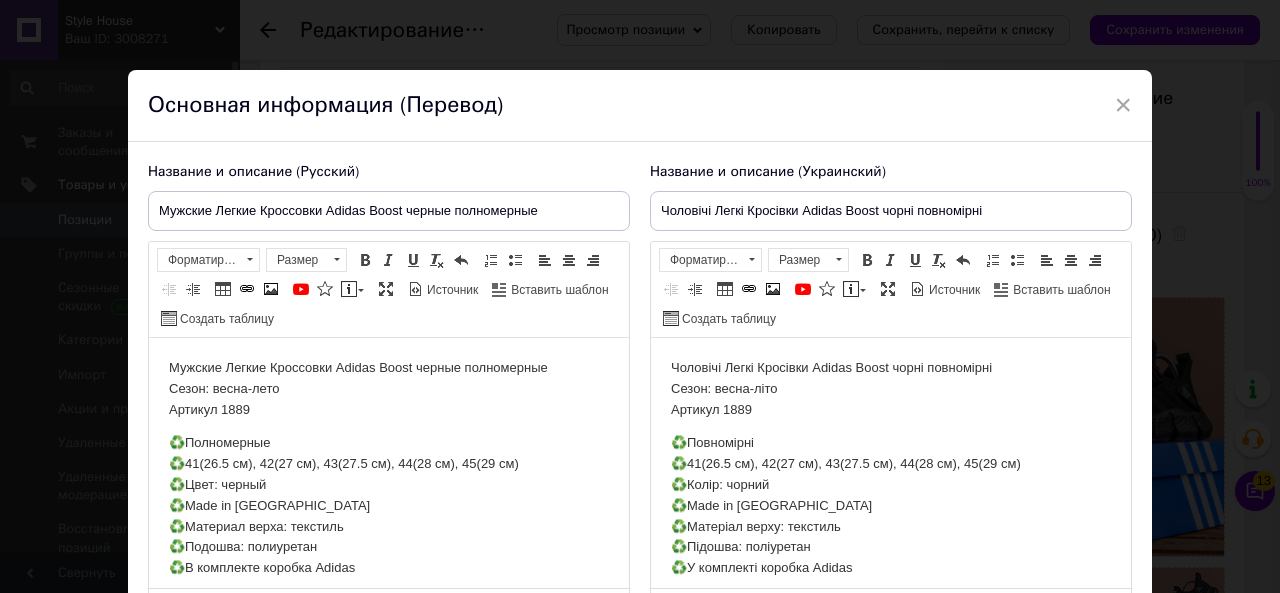 scroll, scrollTop: 0, scrollLeft: 0, axis: both 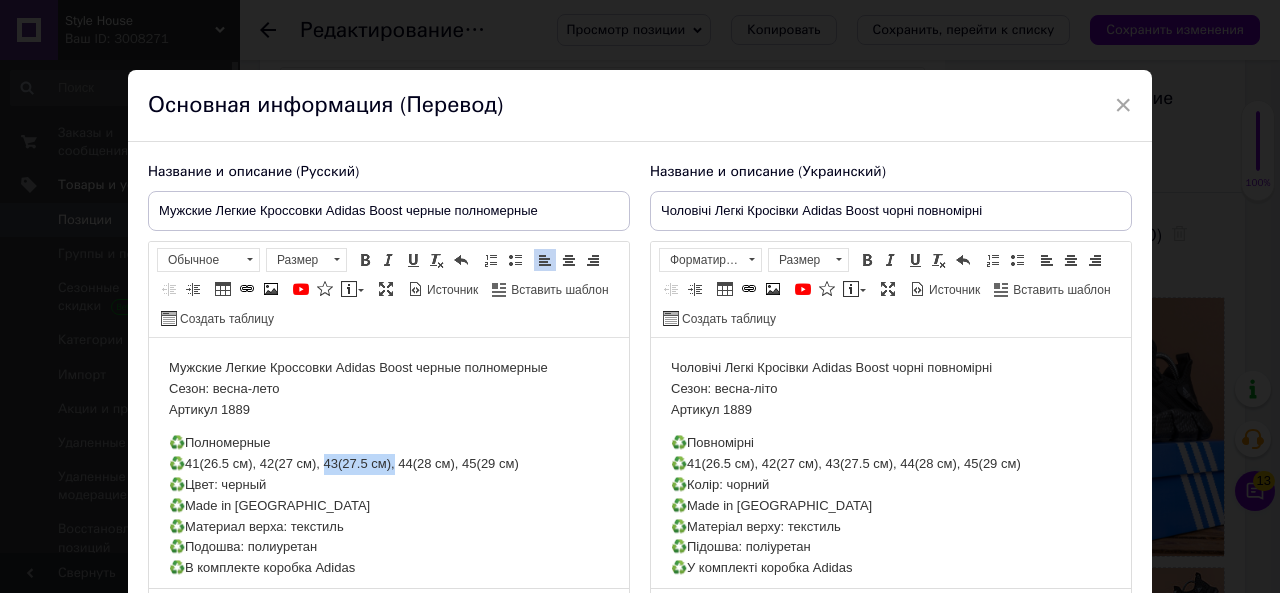 drag, startPoint x: 326, startPoint y: 460, endPoint x: 394, endPoint y: 470, distance: 68.73136 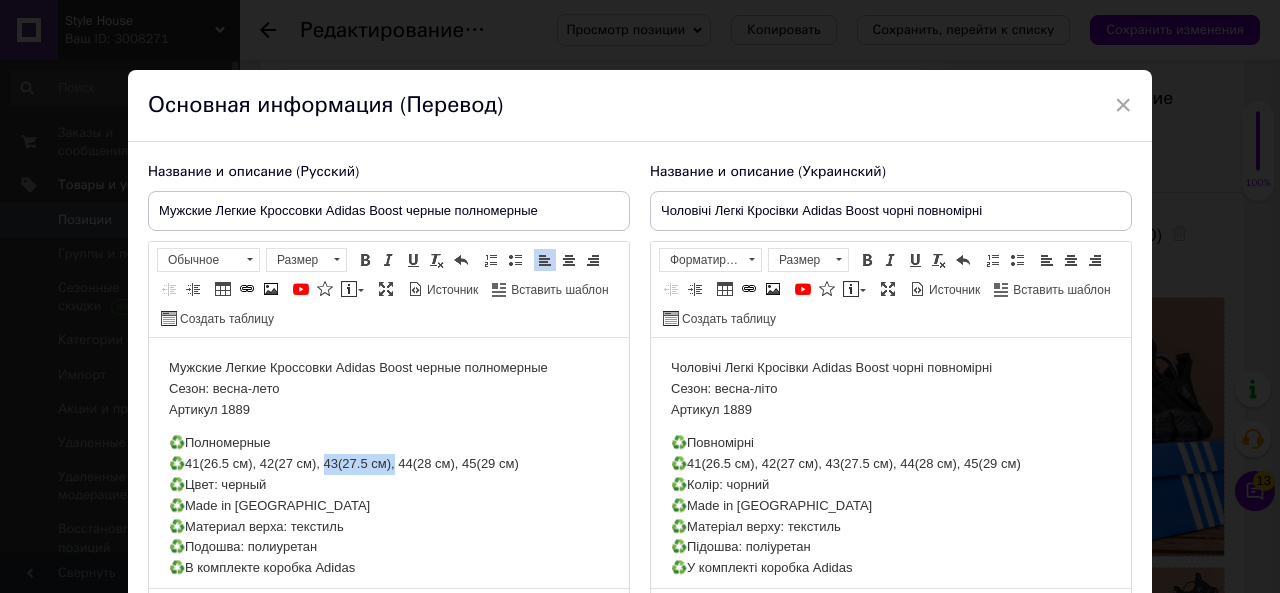 click on "♻️Полномерные ♻️41(26.5 см), 42(27 см), 43(27.5 см), 44(28 см), 45(29 см) ♻️Цвет: черный ♻️Made in [GEOGRAPHIC_DATA] ♻️Материал верха: текстиль ♻️Подошва: полиуретан ♻️В комплекте коробка Adidas" at bounding box center (389, 506) 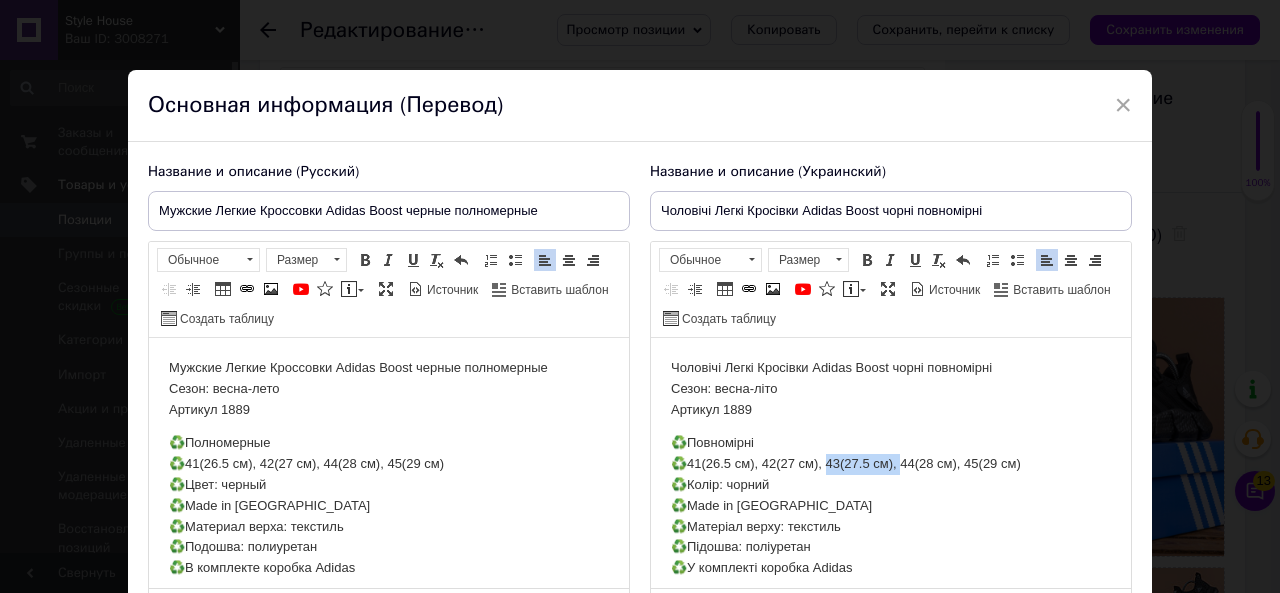 drag, startPoint x: 827, startPoint y: 464, endPoint x: 901, endPoint y: 470, distance: 74.24284 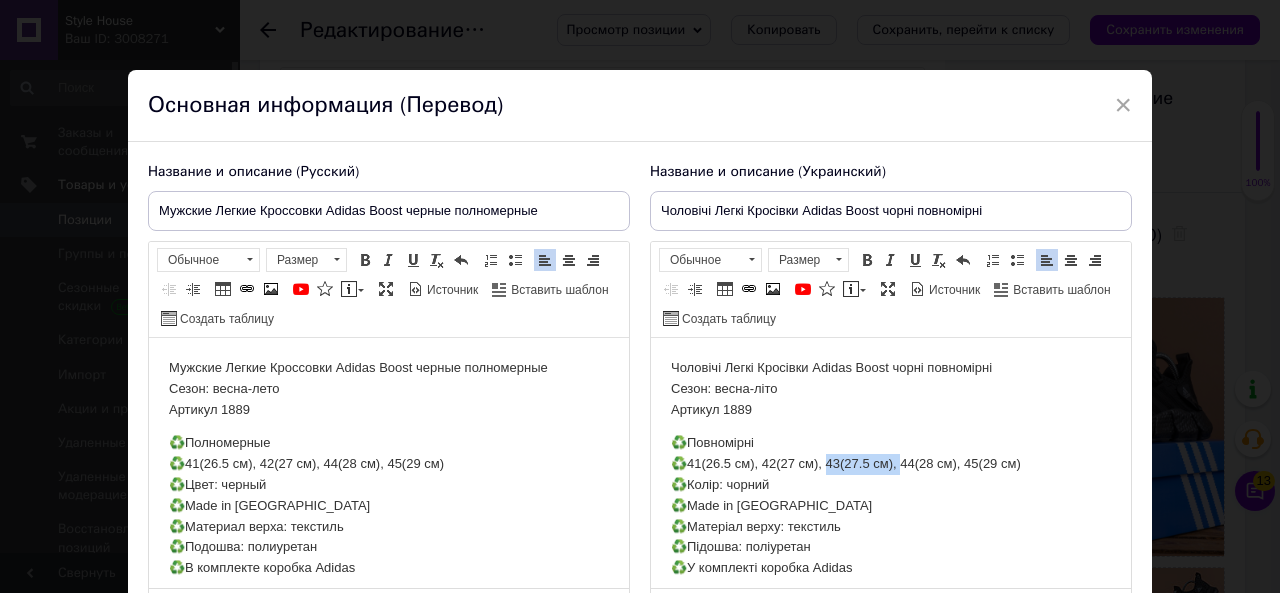 click on "♻️Повномірні ♻️41(26.5 cм), 42(27 см), 43(27.5 см), 44(28 см), 45(29 см) ♻️Колір: чорний ♻️Made in [GEOGRAPHIC_DATA] ♻️Матеріал верху: текстиль ♻️Підошва: поліуретан ♻️У комплекті коробка Adidas" at bounding box center (891, 506) 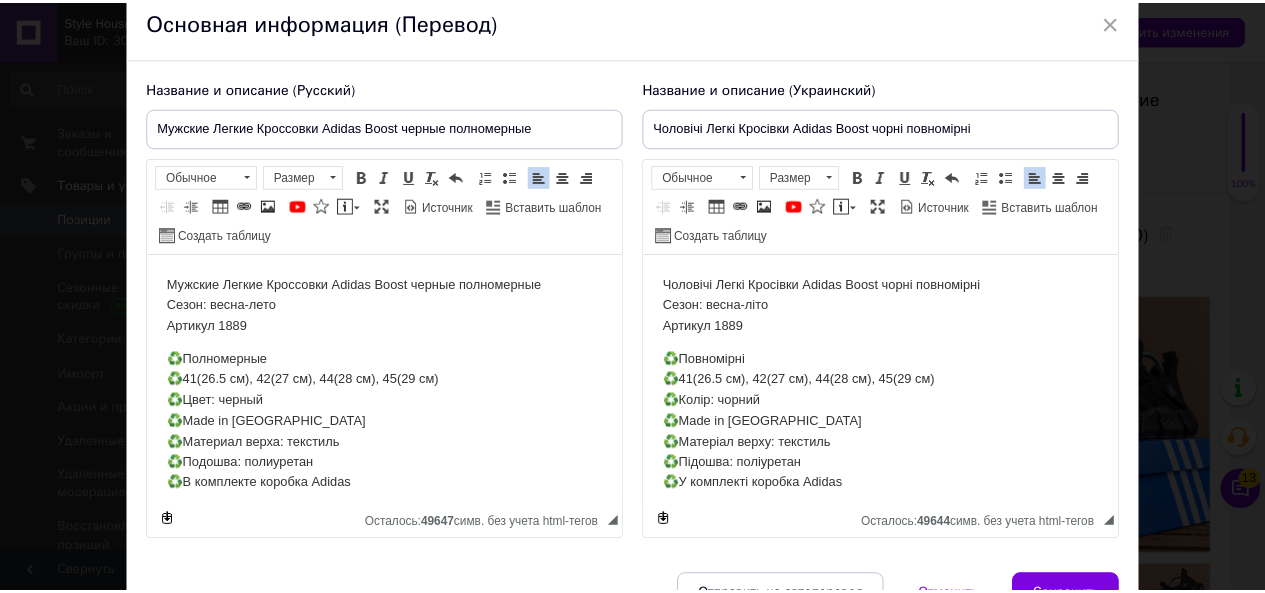 scroll, scrollTop: 191, scrollLeft: 0, axis: vertical 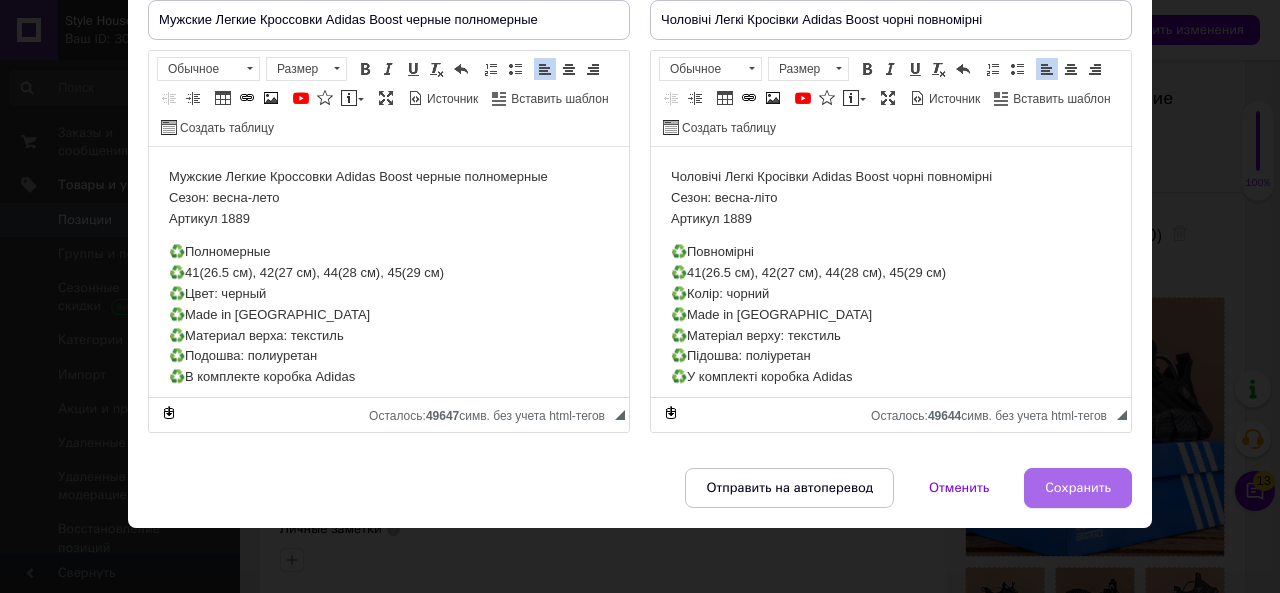 click on "Сохранить" at bounding box center [1078, 488] 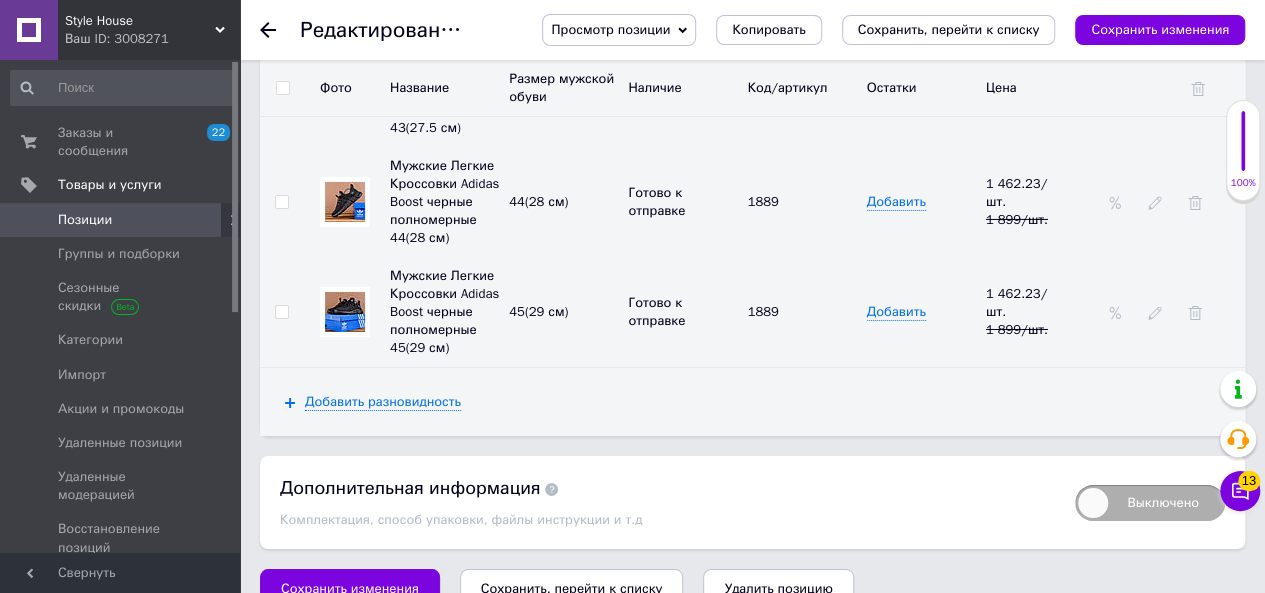 scroll, scrollTop: 3155, scrollLeft: 0, axis: vertical 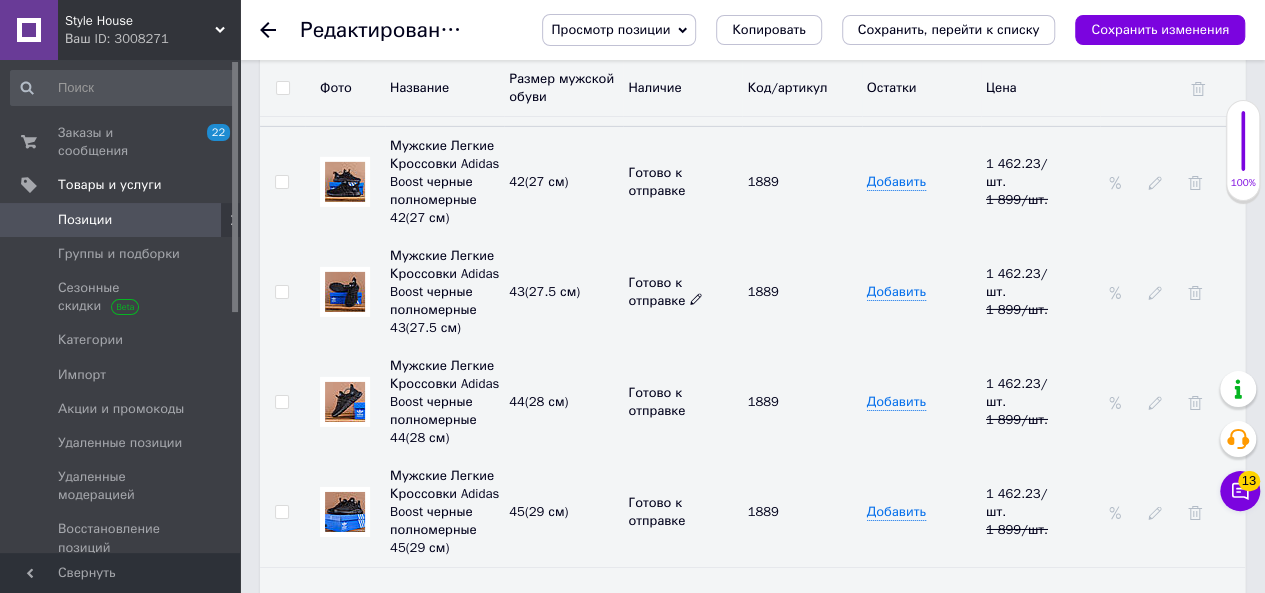 click 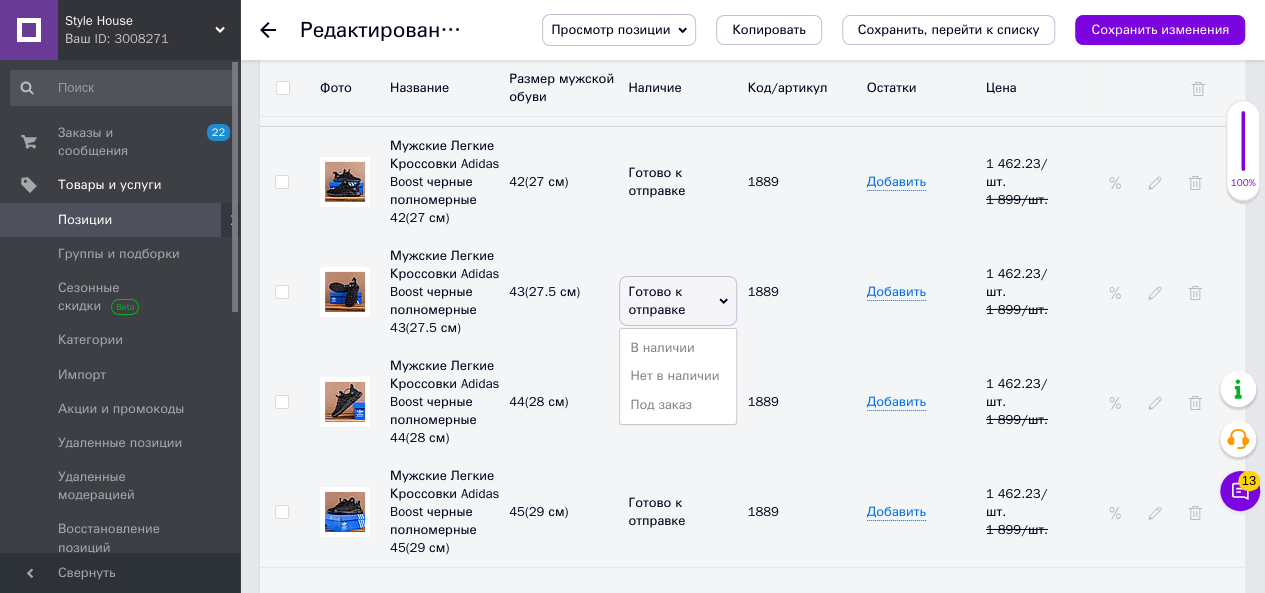 drag, startPoint x: 694, startPoint y: 359, endPoint x: 713, endPoint y: 329, distance: 35.510563 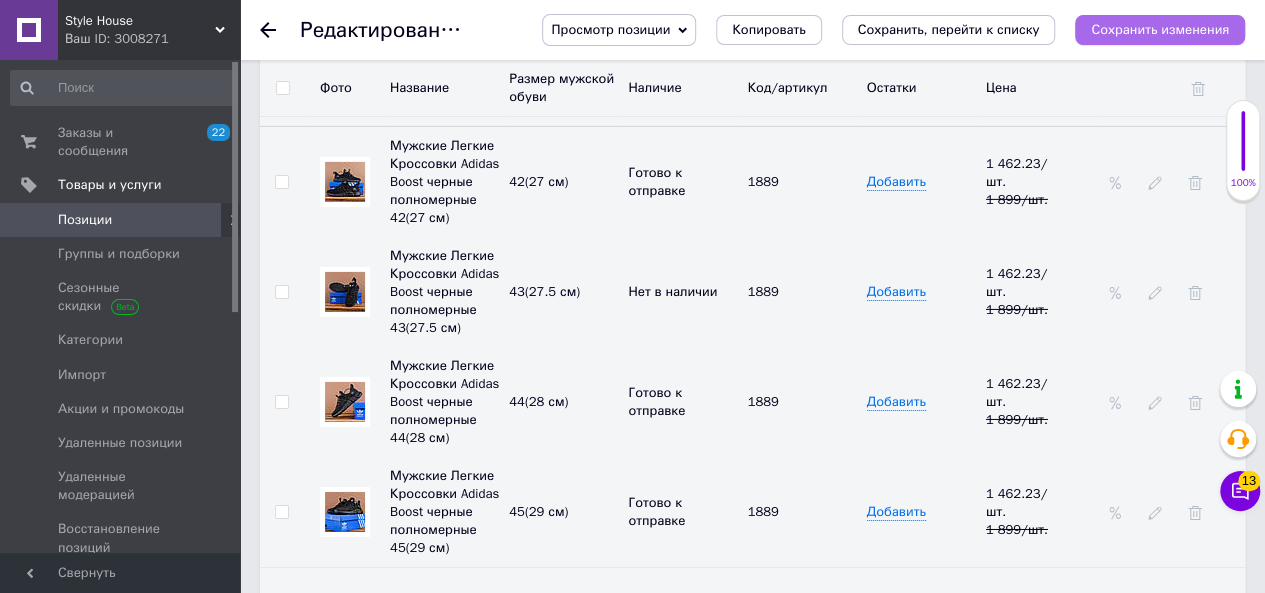 click on "Сохранить изменения" at bounding box center (1160, 29) 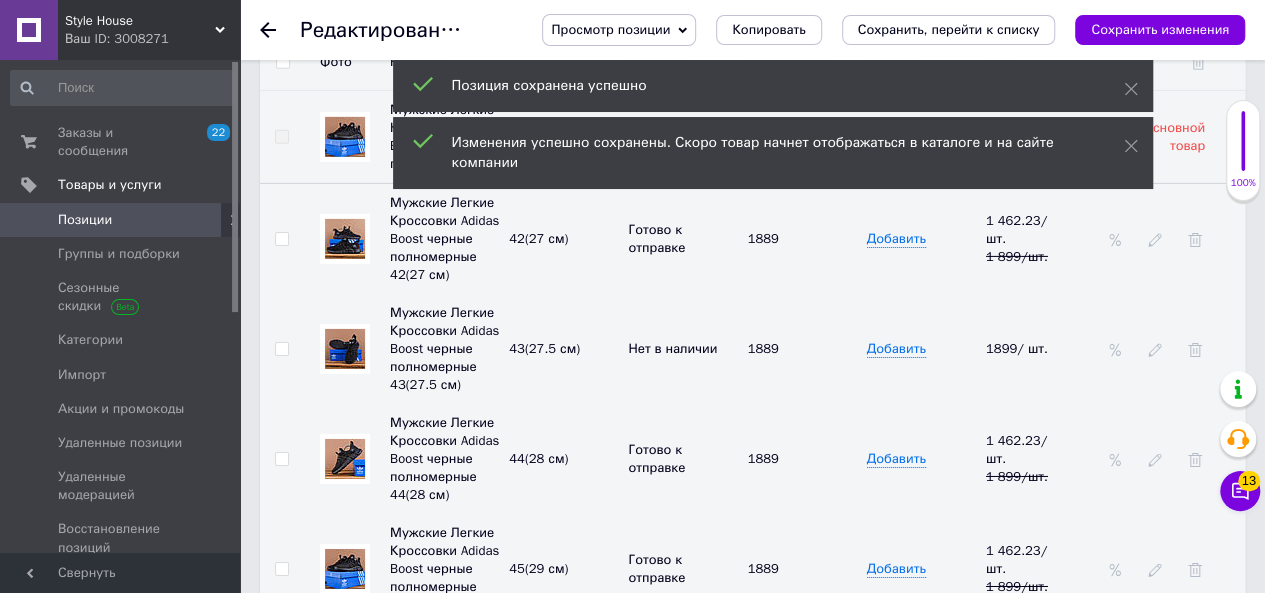 click on "Позиции" at bounding box center (121, 220) 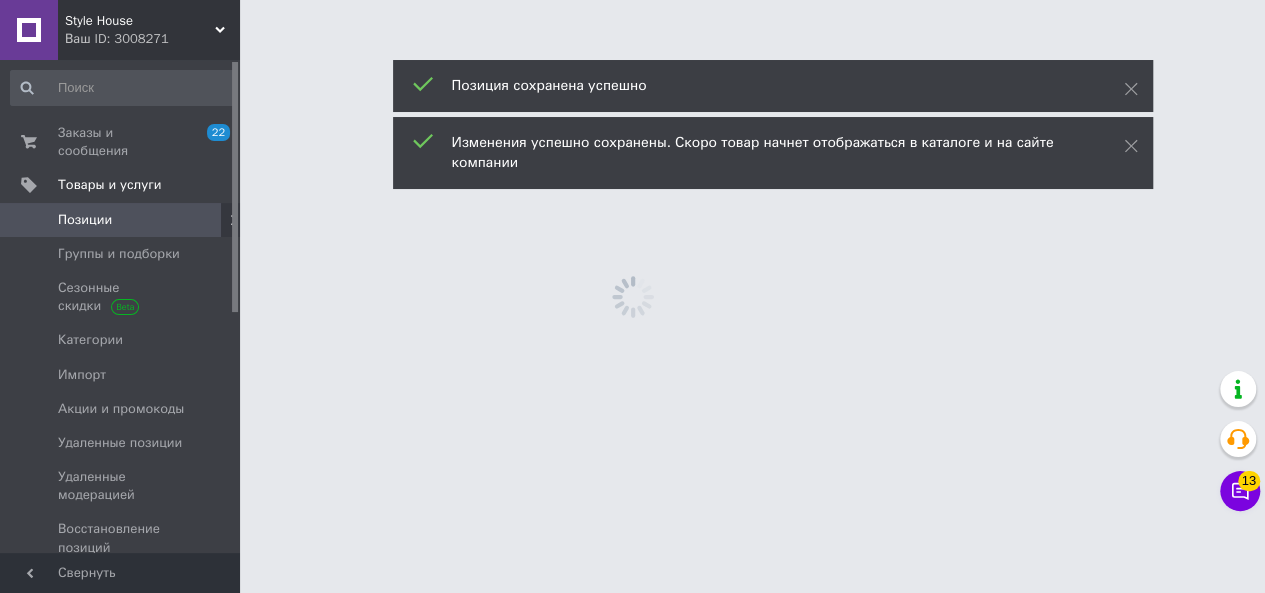 scroll, scrollTop: 0, scrollLeft: 0, axis: both 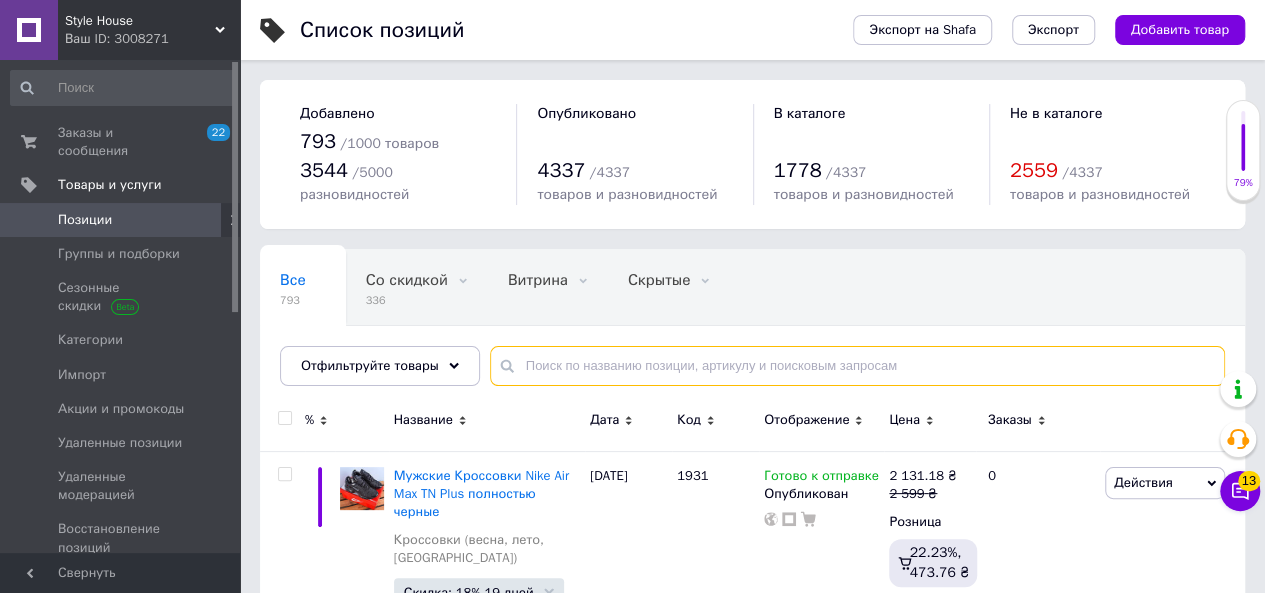 click at bounding box center [857, 366] 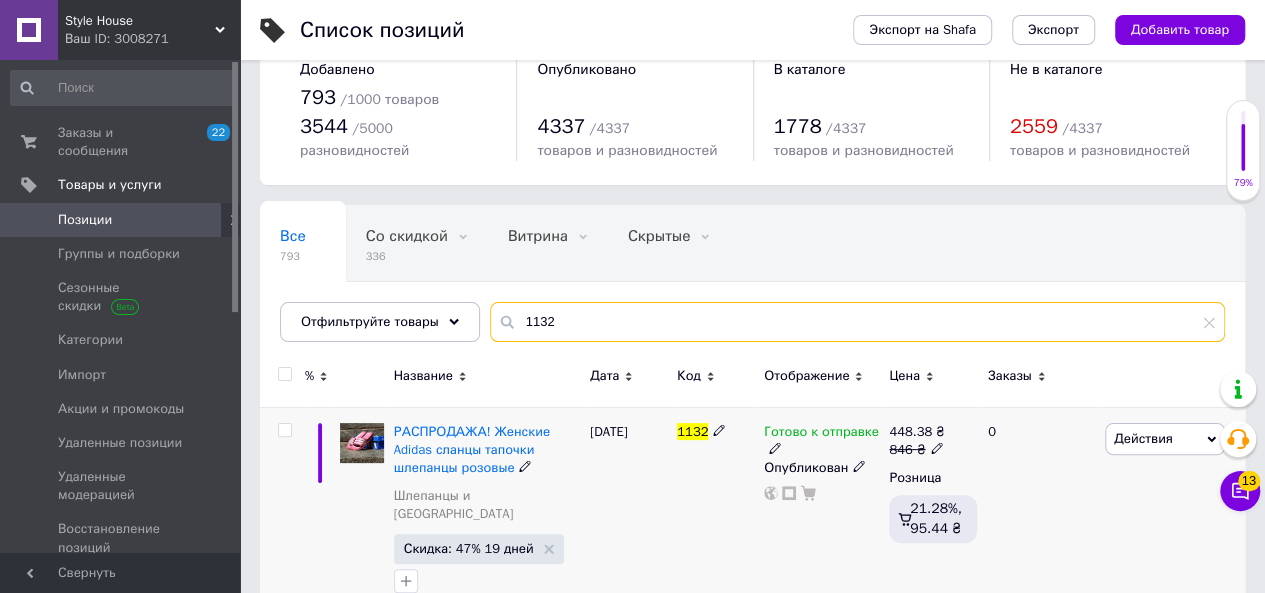 scroll, scrollTop: 68, scrollLeft: 0, axis: vertical 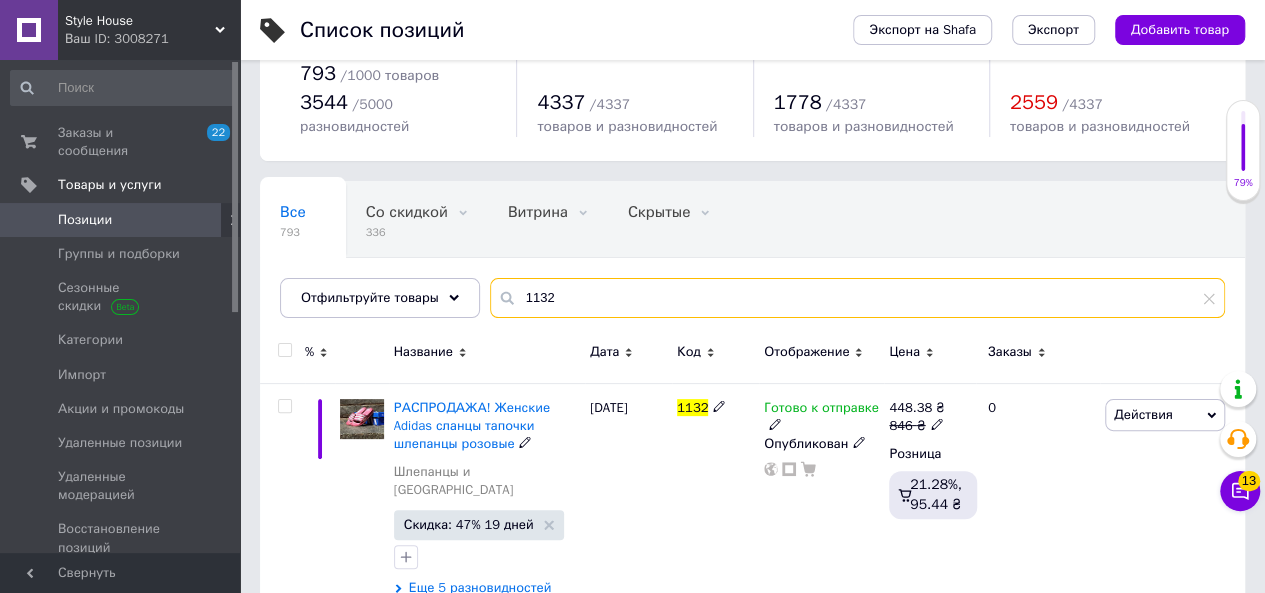 type on "1132" 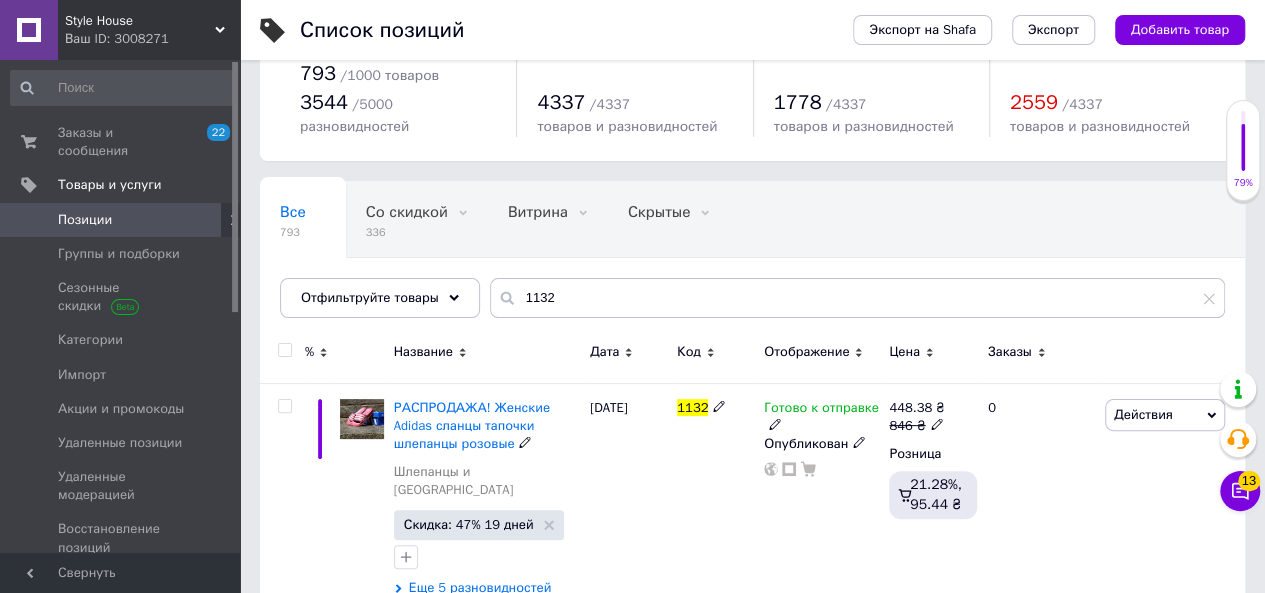 click on "РАСПРОДАЖА! Женские Adidas сланцы тапочки шлепанцы розовые" at bounding box center (472, 425) 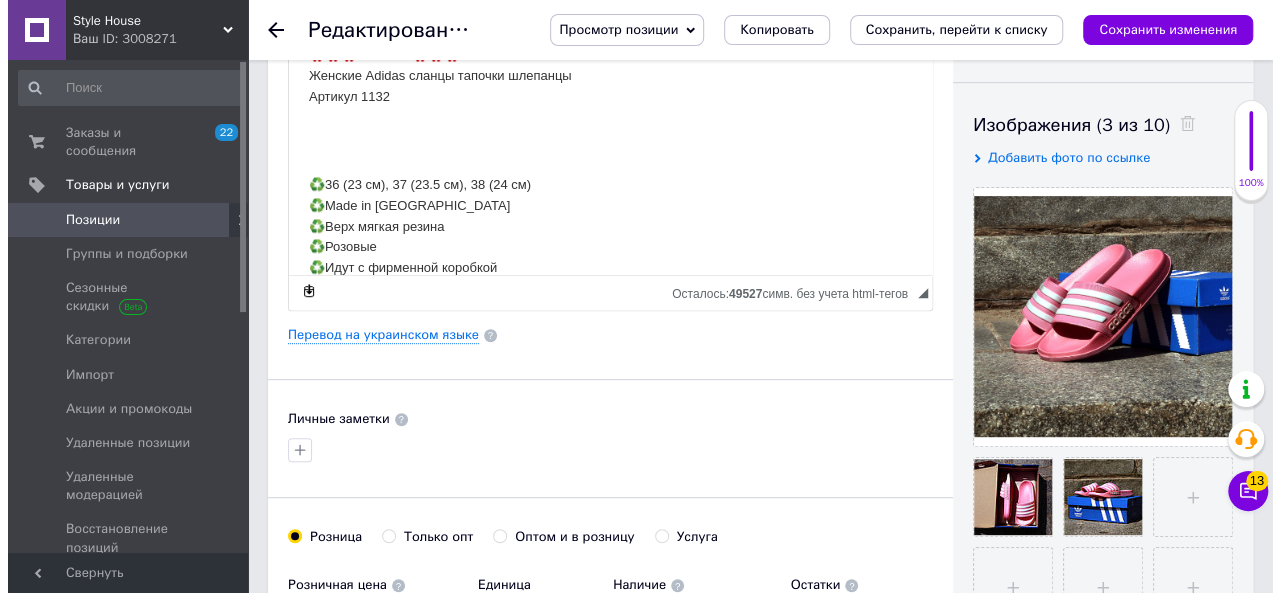 scroll, scrollTop: 400, scrollLeft: 0, axis: vertical 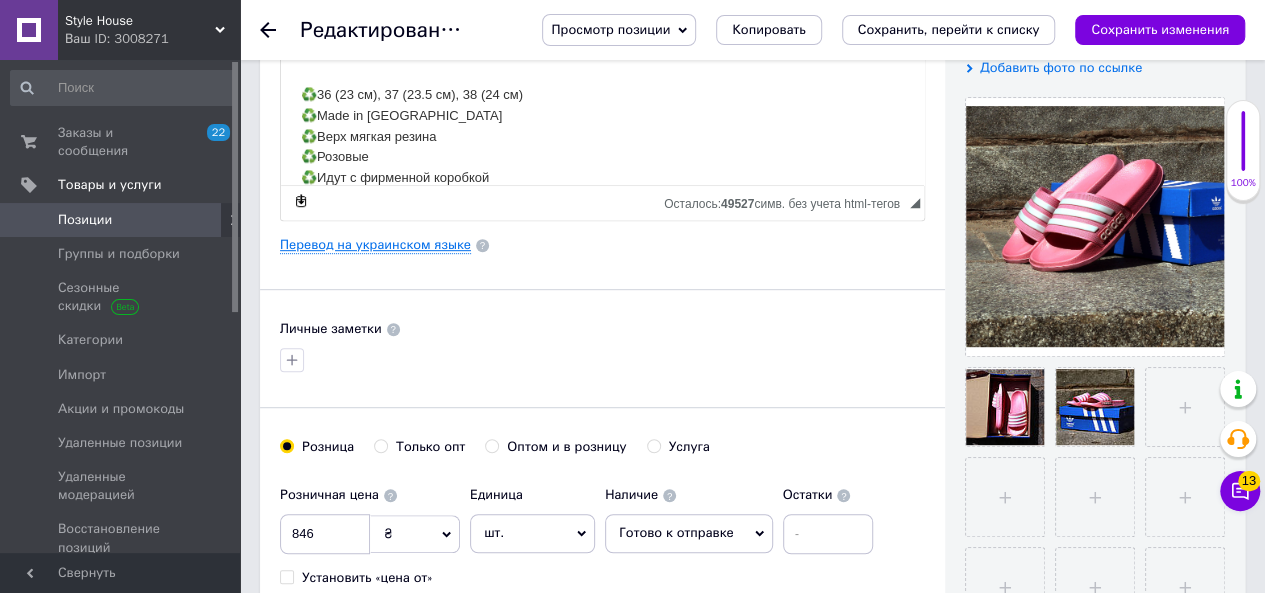 click on "Перевод на украинском языке" at bounding box center (375, 245) 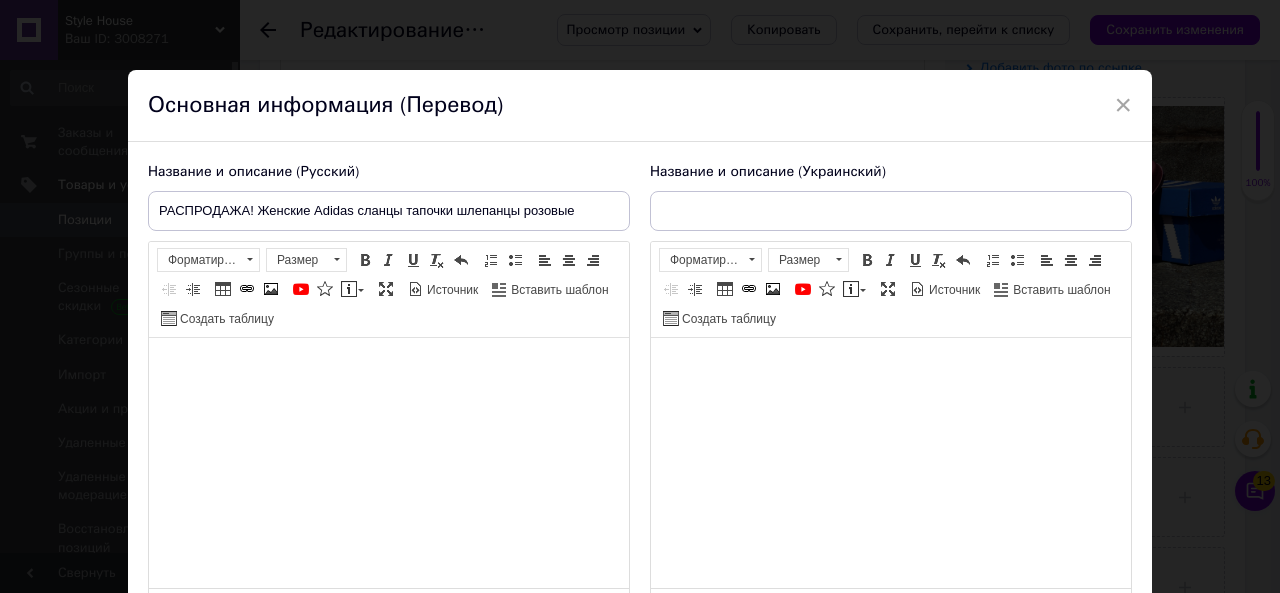 type on "РОЗПРОДАЖ! Жіночі Adidas сланці капці шльопанці рожеві" 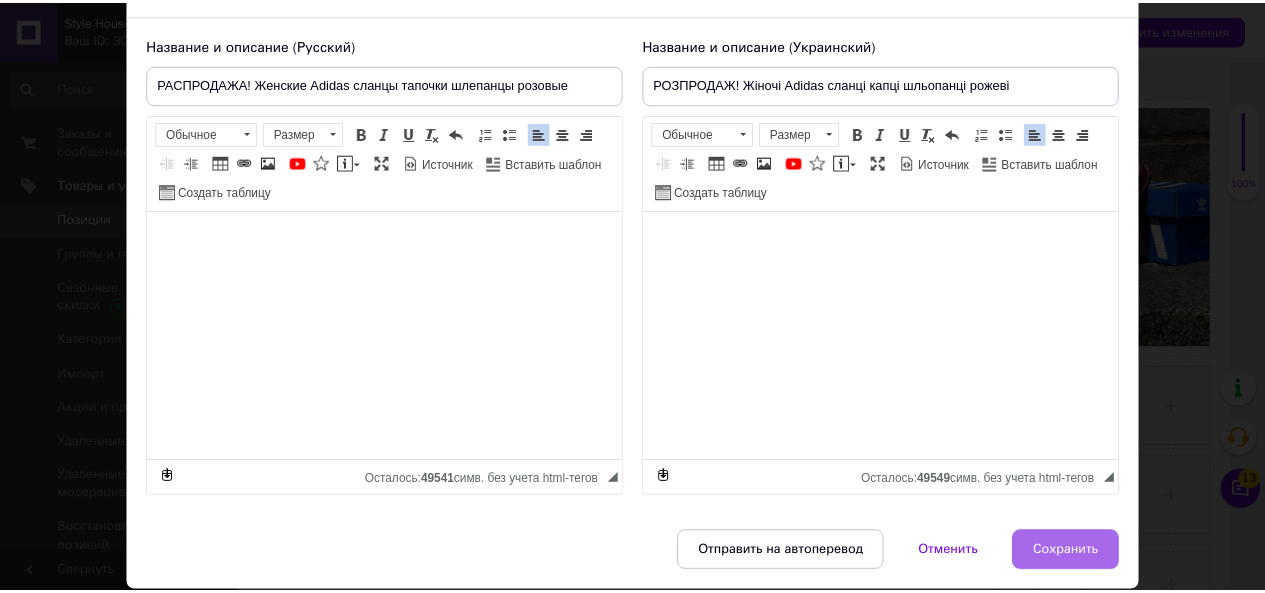 scroll, scrollTop: 191, scrollLeft: 0, axis: vertical 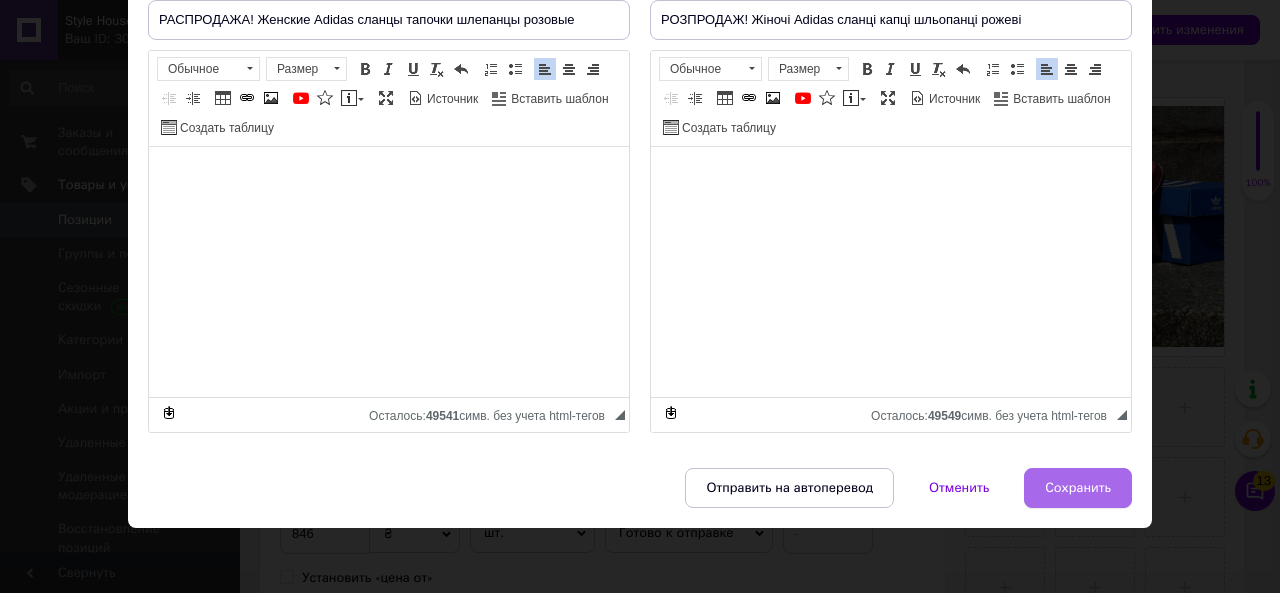 click on "Сохранить" at bounding box center (1078, 488) 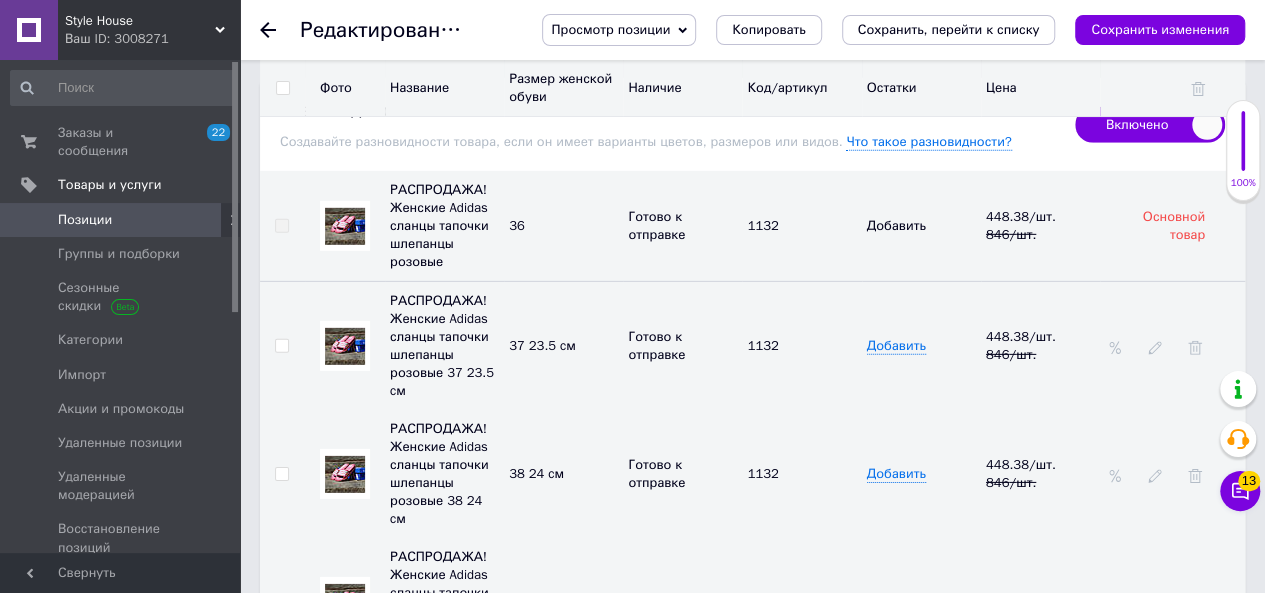 scroll, scrollTop: 2932, scrollLeft: 0, axis: vertical 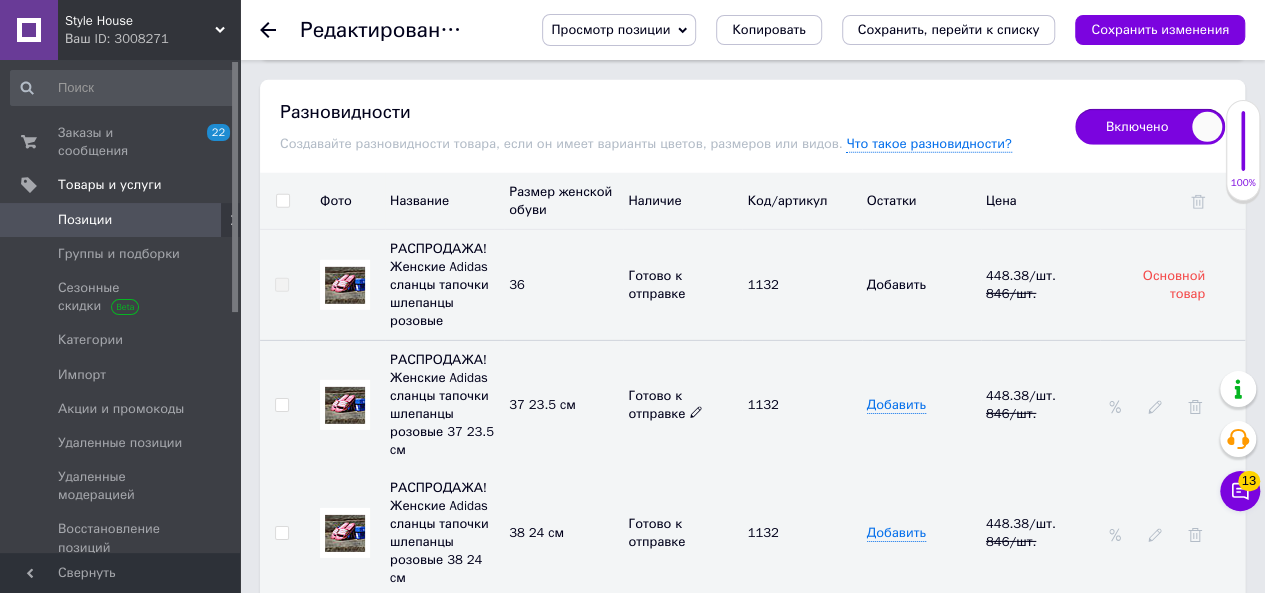 click on "Готово к отправке" at bounding box center [682, 405] 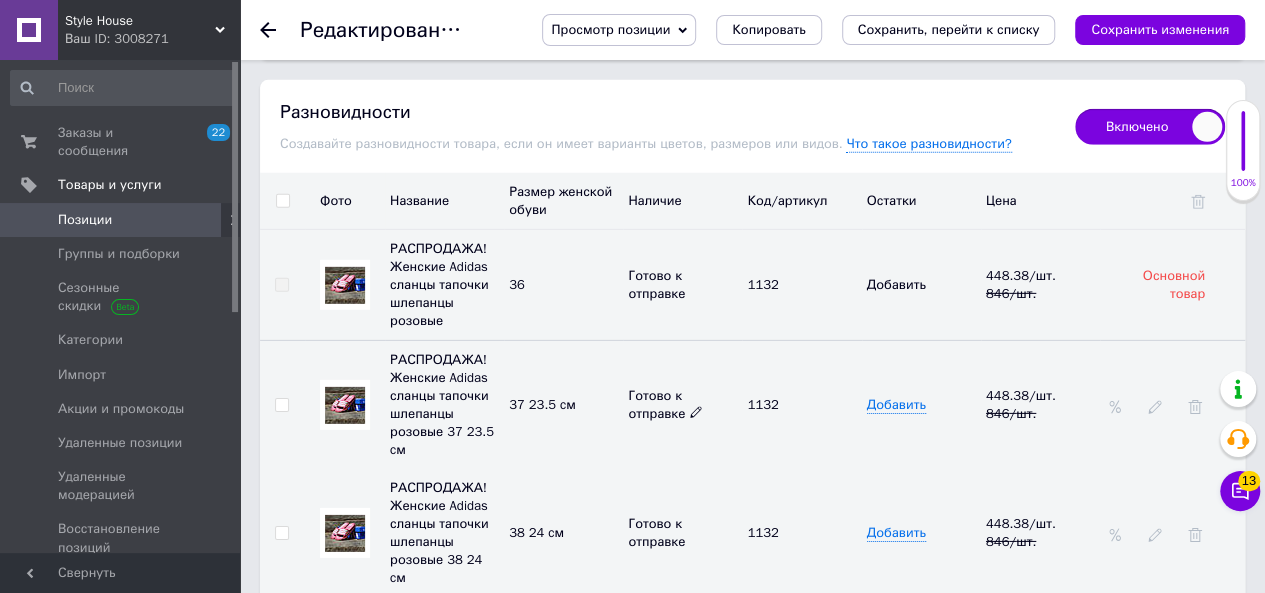 click 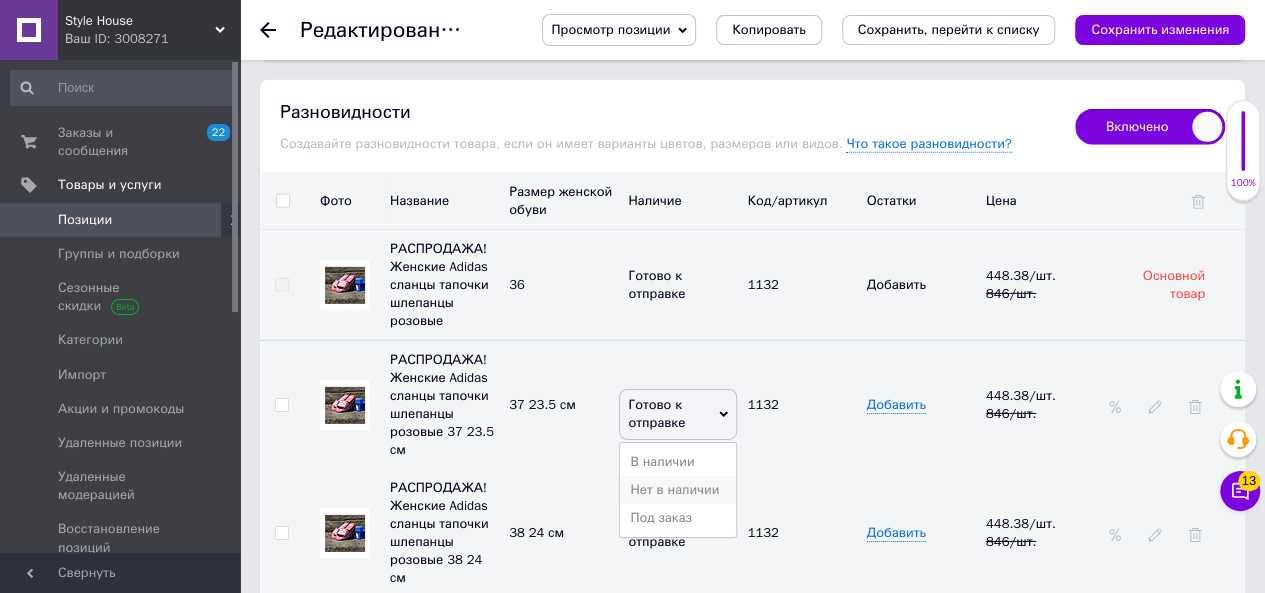 click on "Нет в наличии" at bounding box center [678, 490] 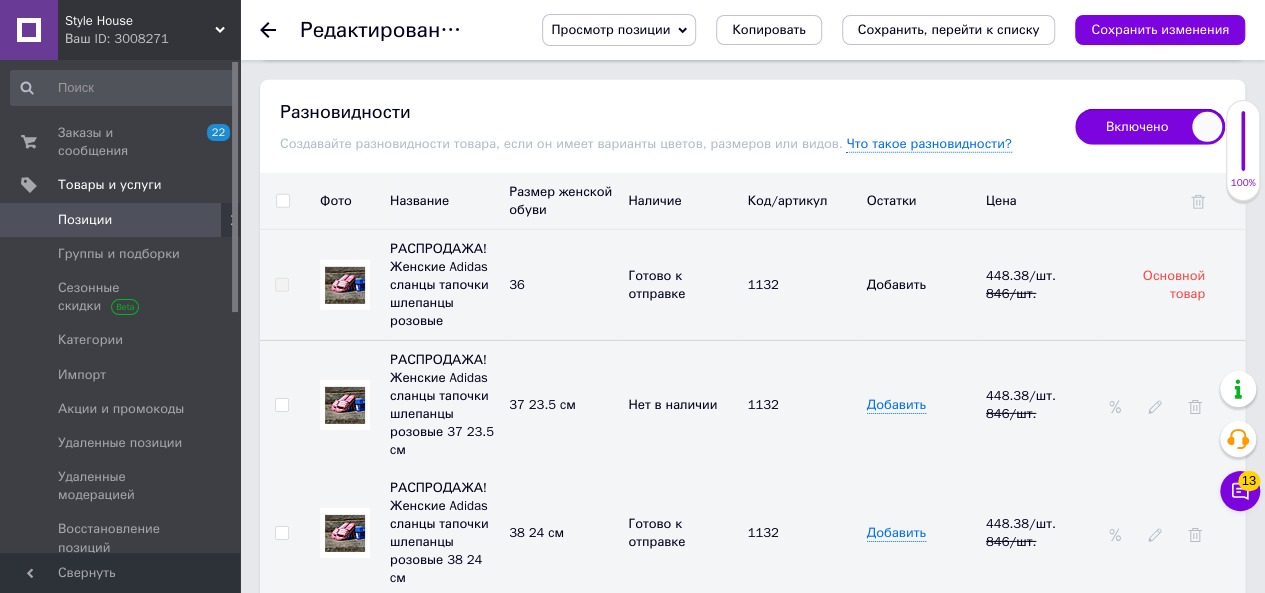 click on "Просмотр позиции Сохранить и посмотреть на сайте Сохранить и посмотреть на портале Копировать Сохранить, перейти к списку Сохранить изменения" at bounding box center [883, 30] 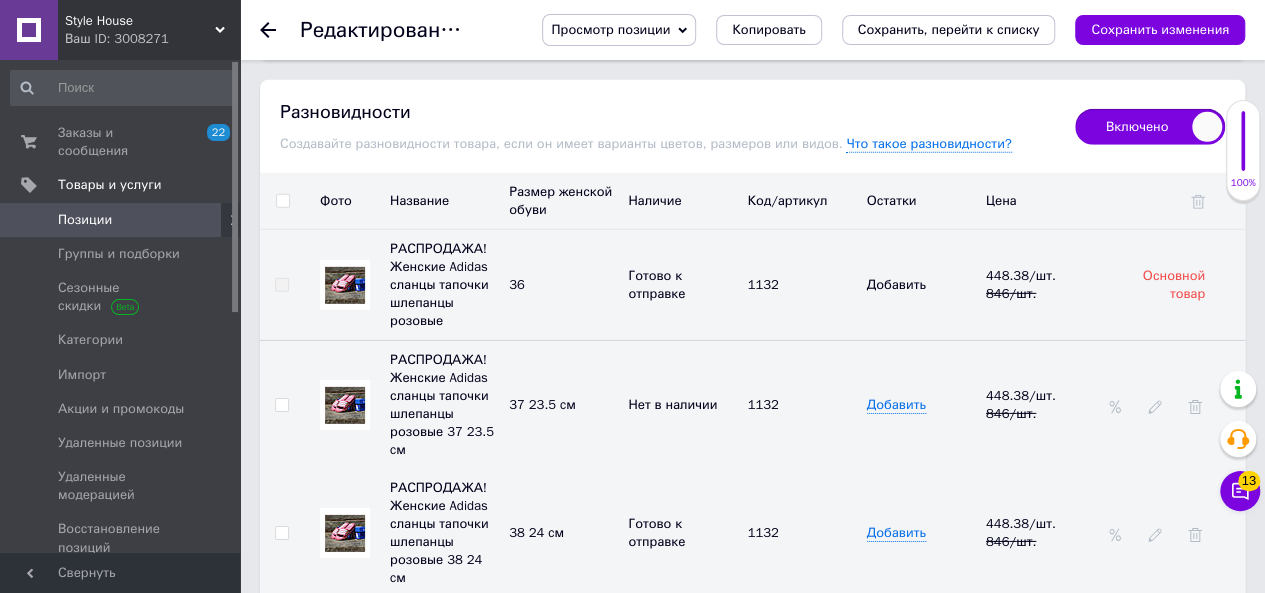 click on "Сохранить изменения" at bounding box center (1160, 30) 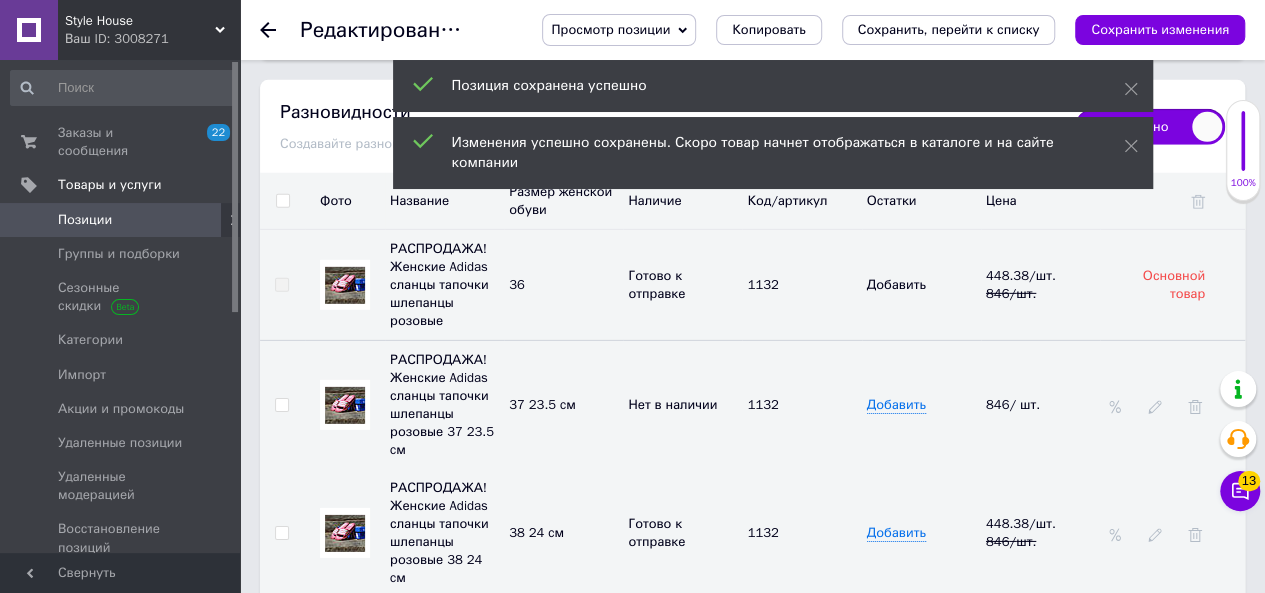 click on "Позиции" at bounding box center [121, 220] 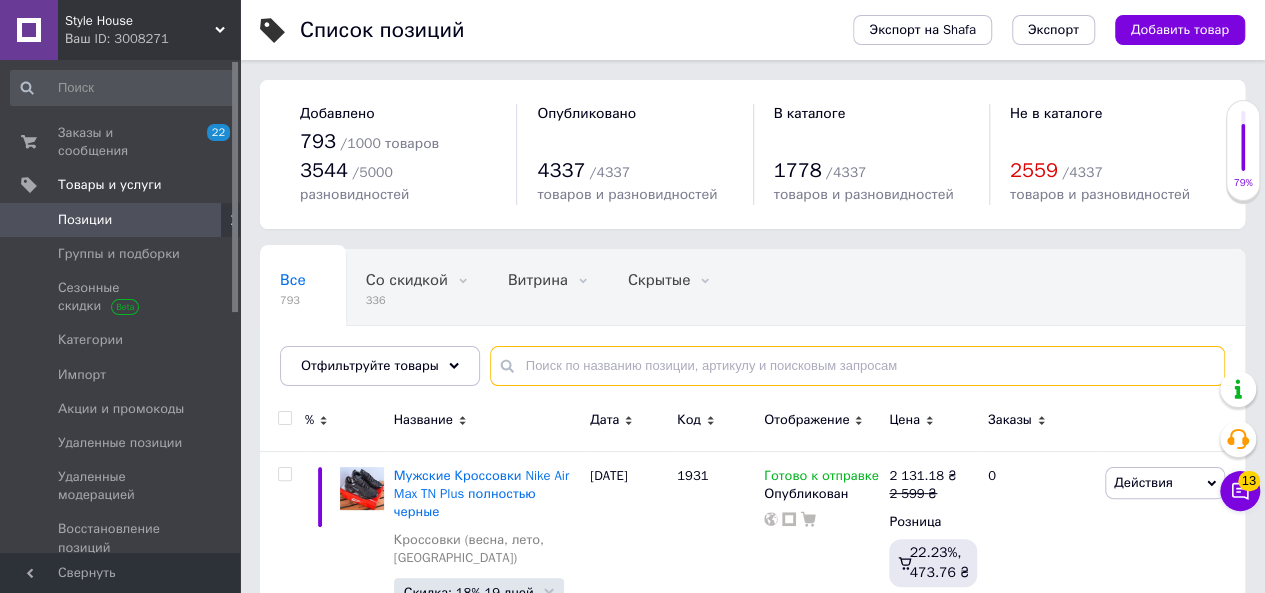 click at bounding box center (857, 366) 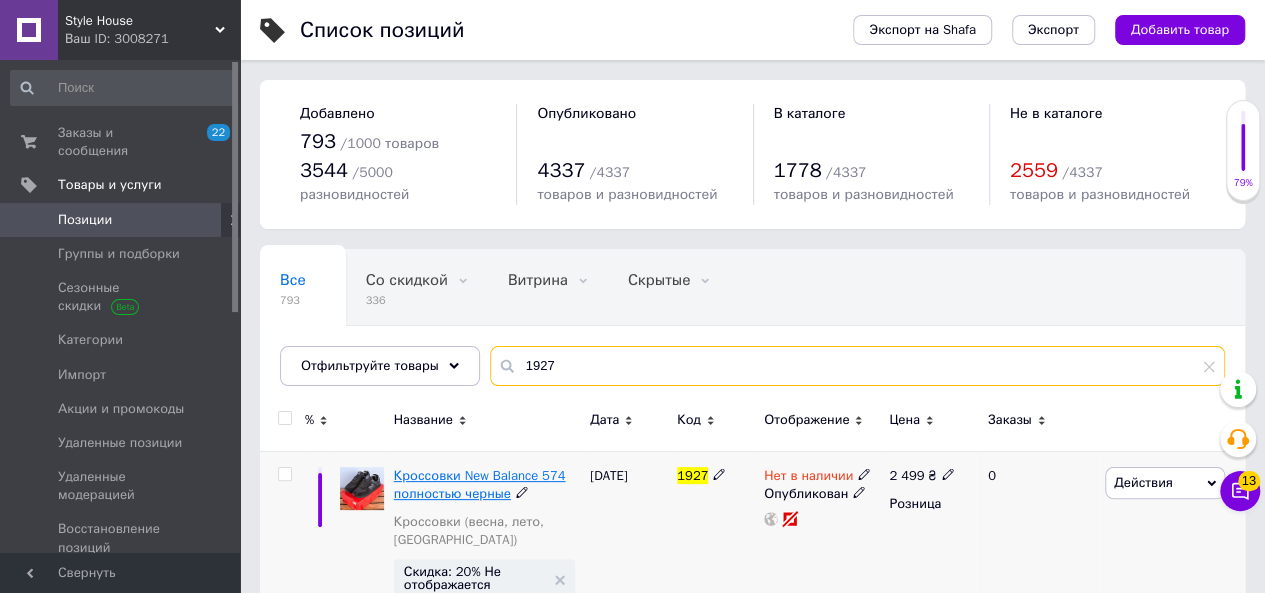 type on "1927" 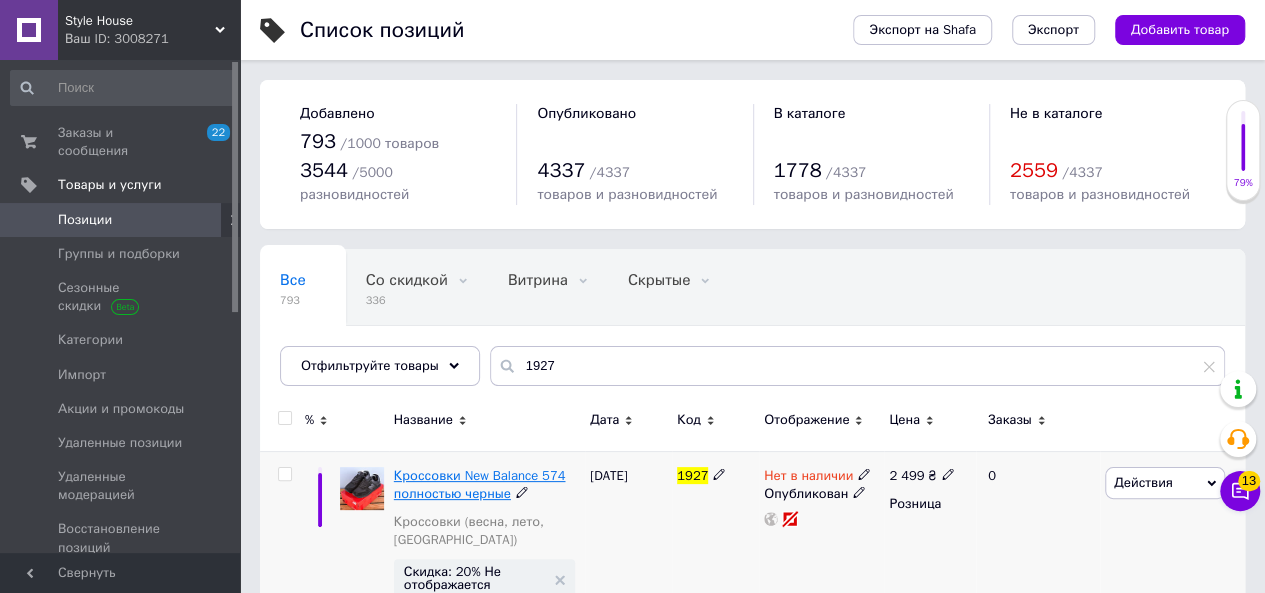 click on "Кроссовки New Balance 574 полностью черные" at bounding box center [480, 484] 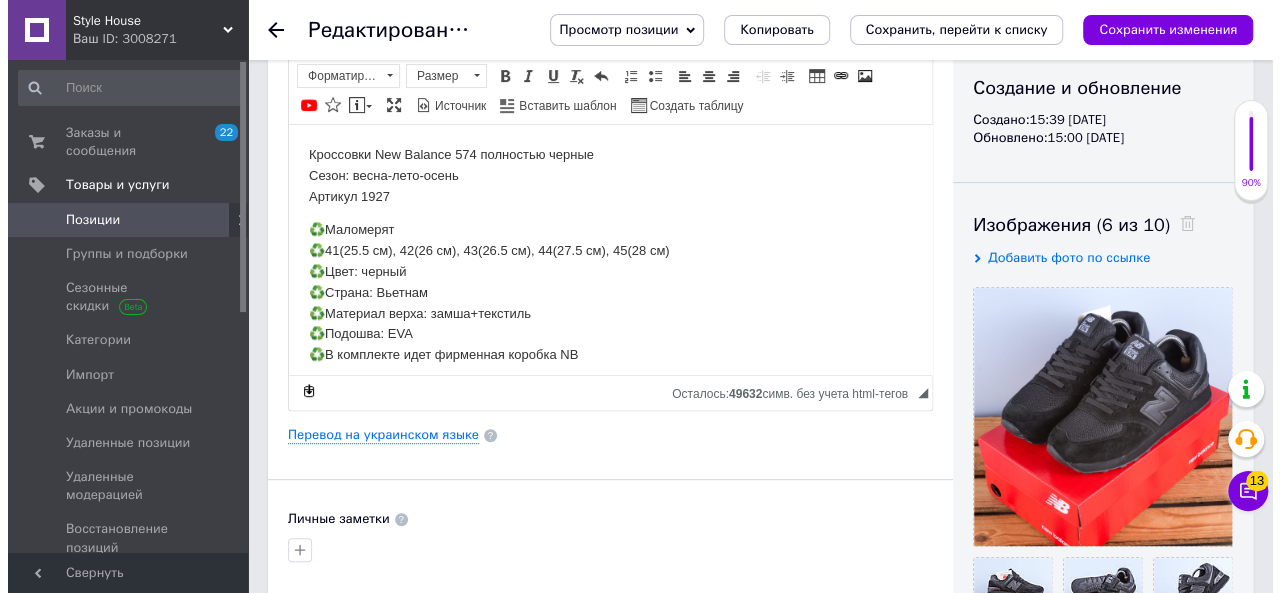 scroll, scrollTop: 500, scrollLeft: 0, axis: vertical 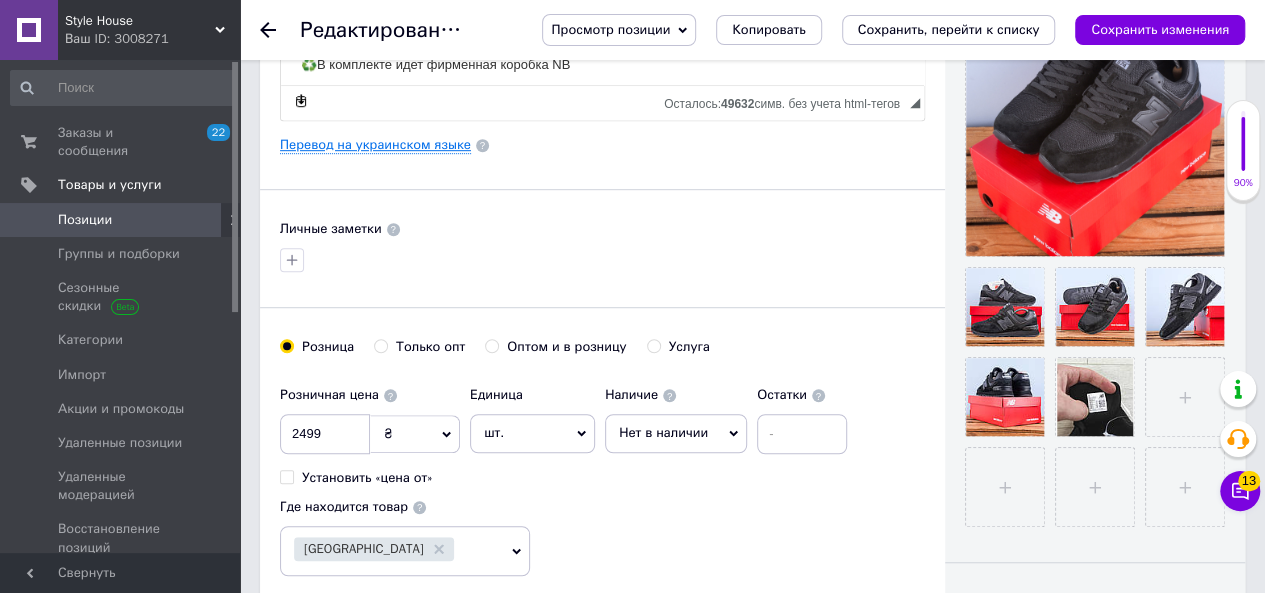click on "Перевод на украинском языке" at bounding box center [375, 145] 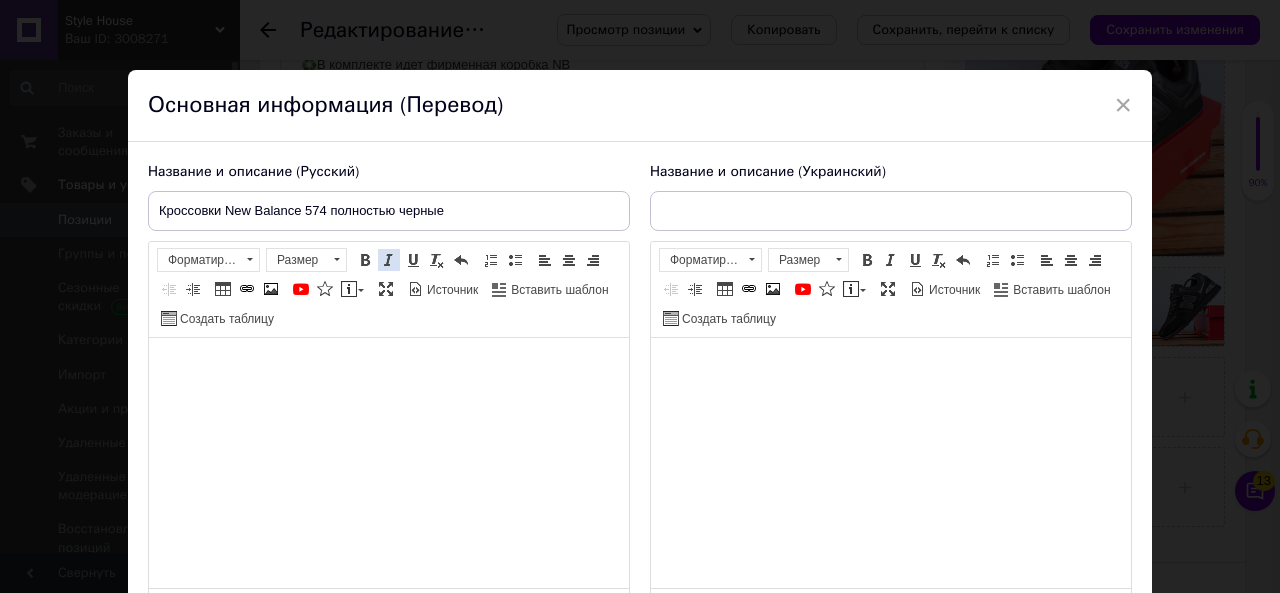 type on "Кросівки New Balance 574 повністю чорні" 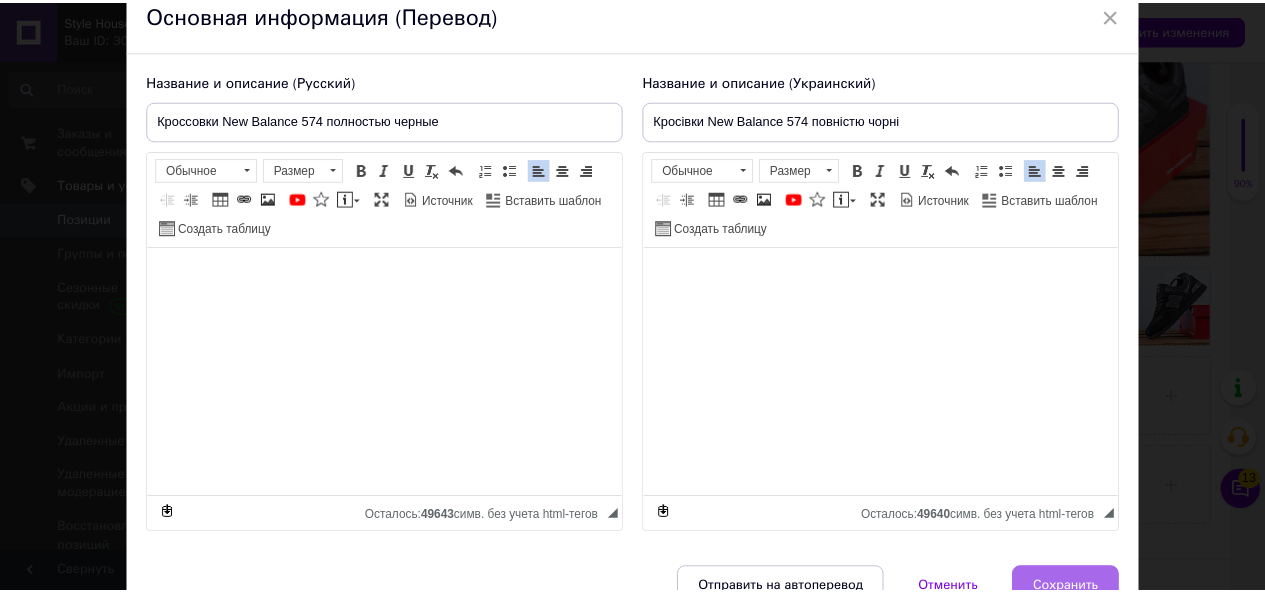 scroll, scrollTop: 191, scrollLeft: 0, axis: vertical 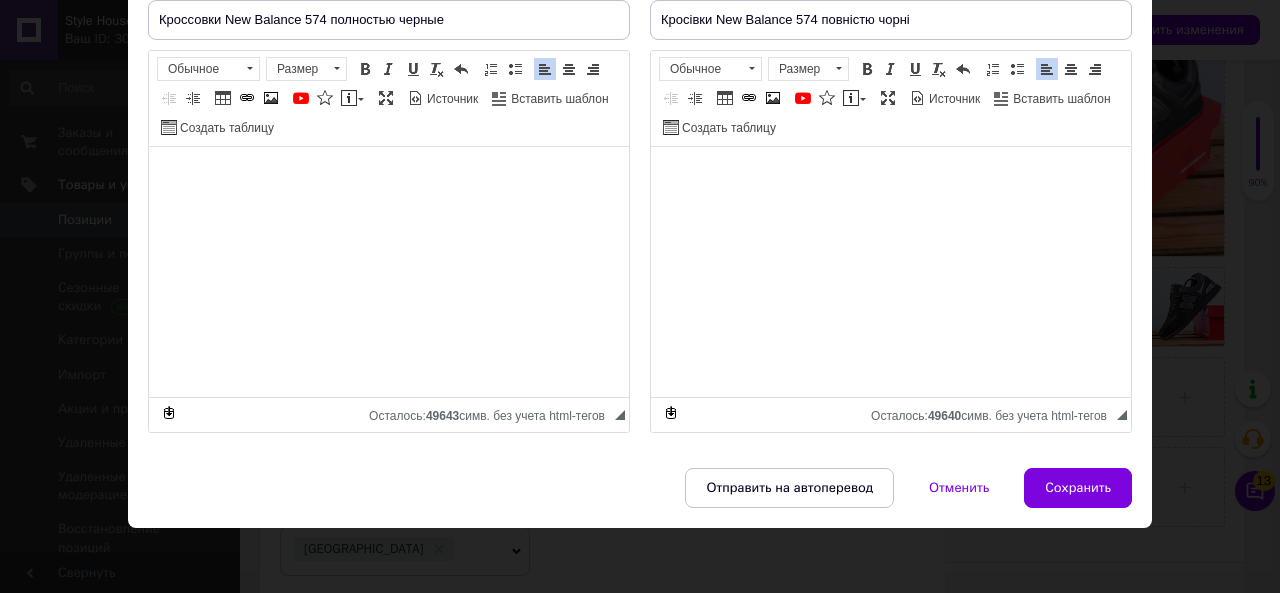 click on "Сохранить" at bounding box center [1078, 488] 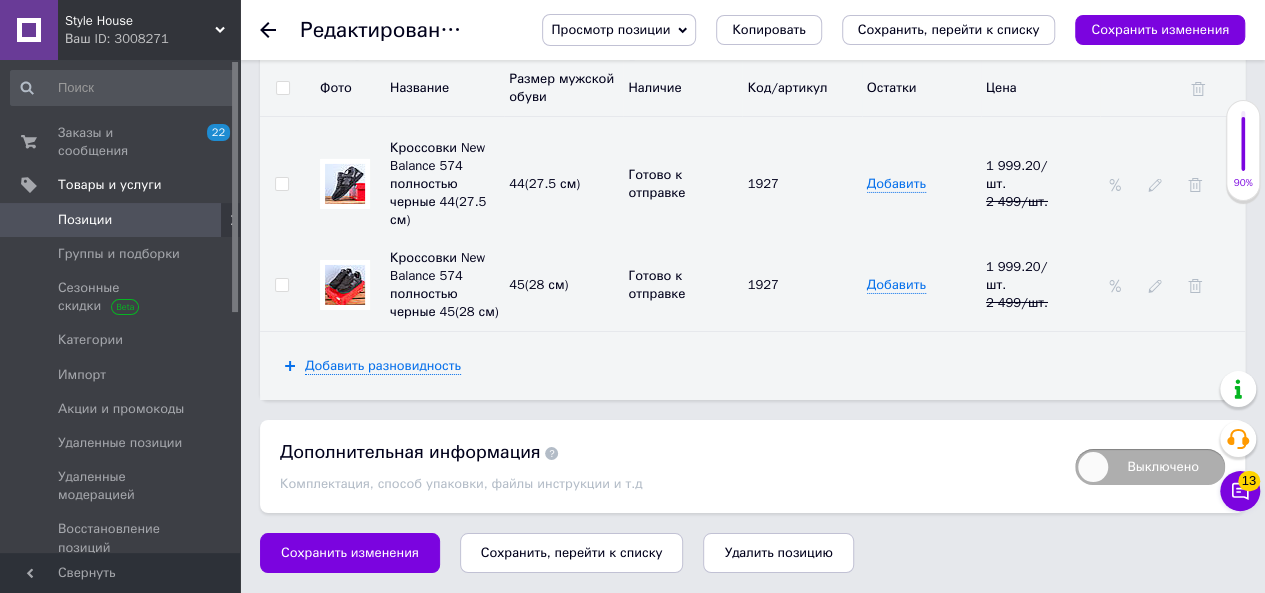 scroll, scrollTop: 3378, scrollLeft: 0, axis: vertical 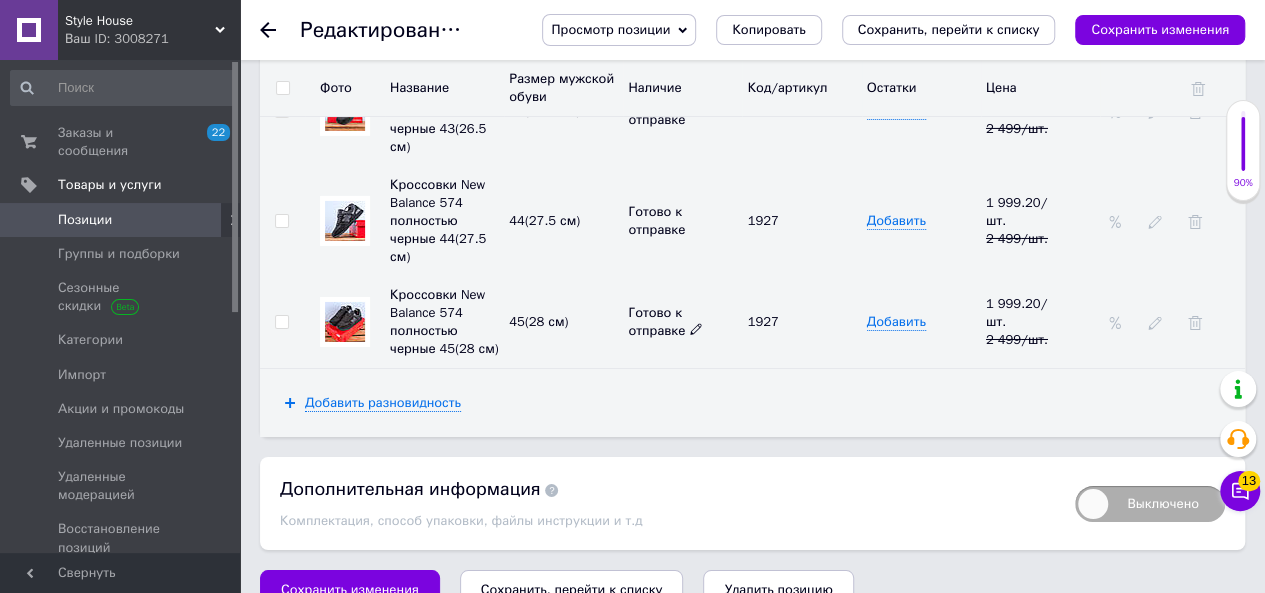 click on "Готово к отправке" at bounding box center (665, 321) 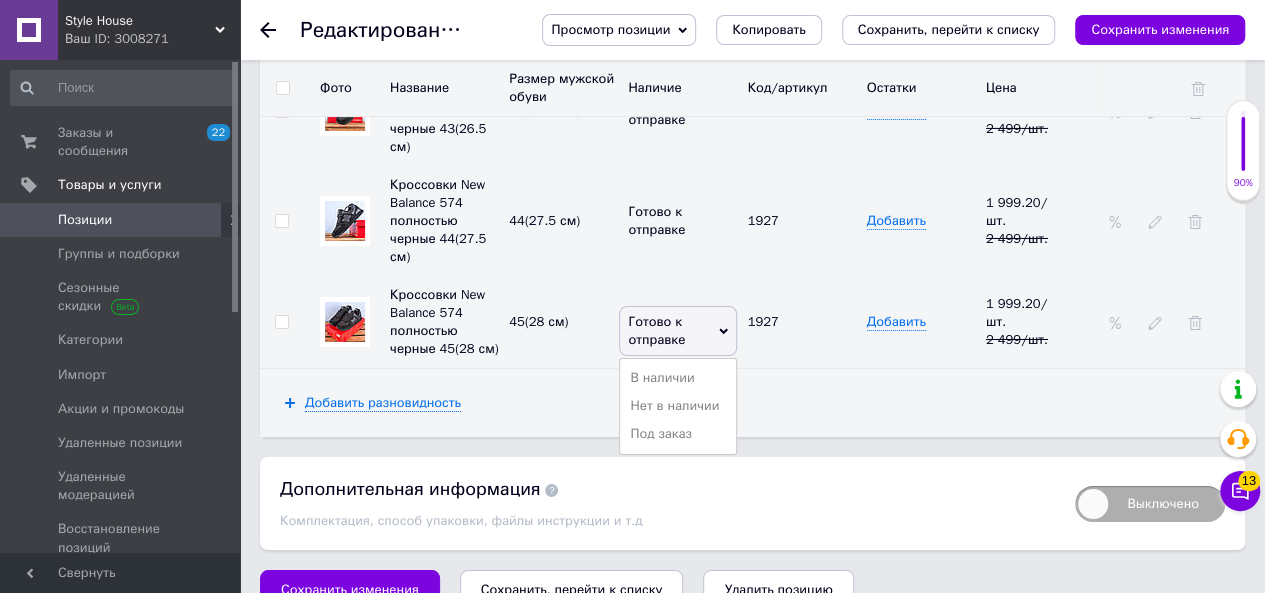 click on "Нет в наличии" at bounding box center (678, 406) 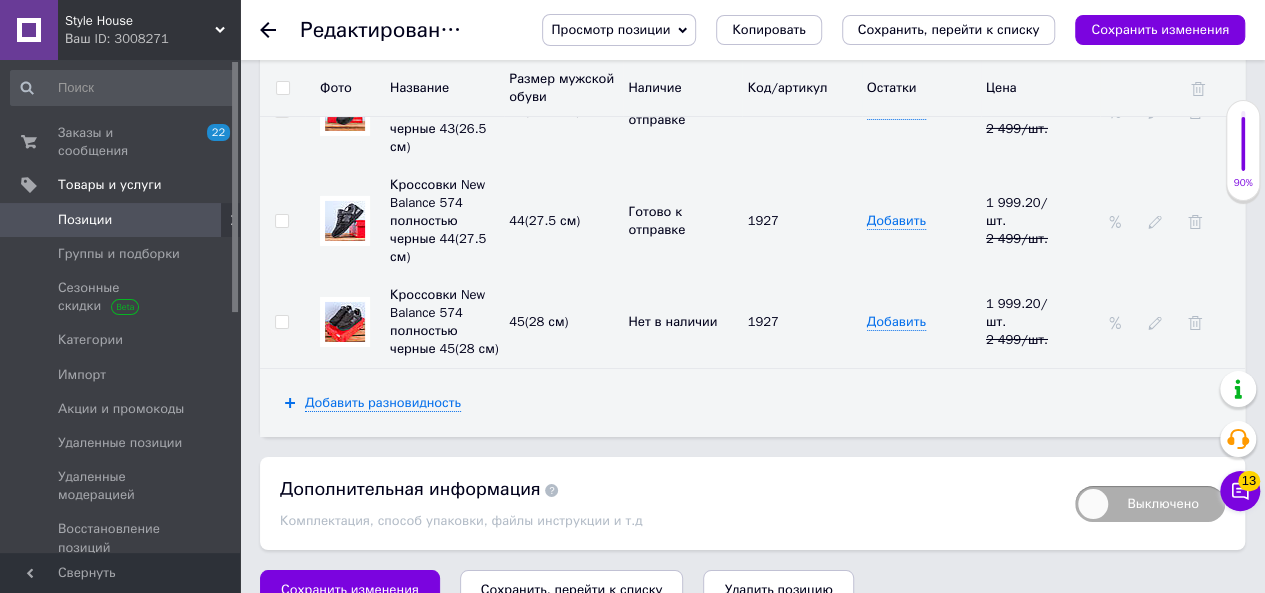 click on "Редактирование позиции: Кроссовки New Balance 574 полностью черные Просмотр позиции Сохранить и посмотреть на сайте Сохранить и посмотреть на портале Копировать Сохранить, перейти к списку Сохранить изменения Основная информация Название позиции (Русский) ✱ Кроссовки New Balance 574 полностью черные Код/Артикул 1927 Описание (Русский) ✱ Кроссовки New Balance 574 полностью черные
Сезон: весна-лето-осень
Артикул 1927
♻️Маломерят
♻️41(25.5 см), 42(26 см), 43(26.5 см), 44(27.5 см)
♻️Цвет: черный
♻️Страна: Вьетнам
♻️Материал верха: замша+текстиль
♻️Подошва: EVA
Форматирование       $" at bounding box center (752, -1374) 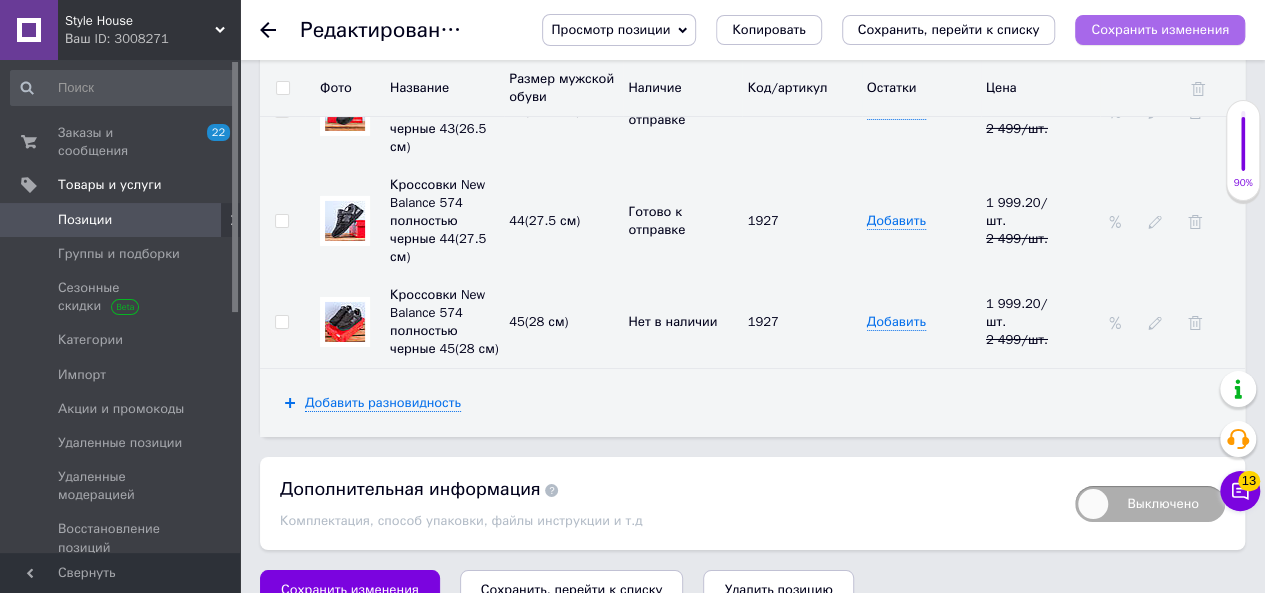 click on "Сохранить изменения" at bounding box center (1160, 30) 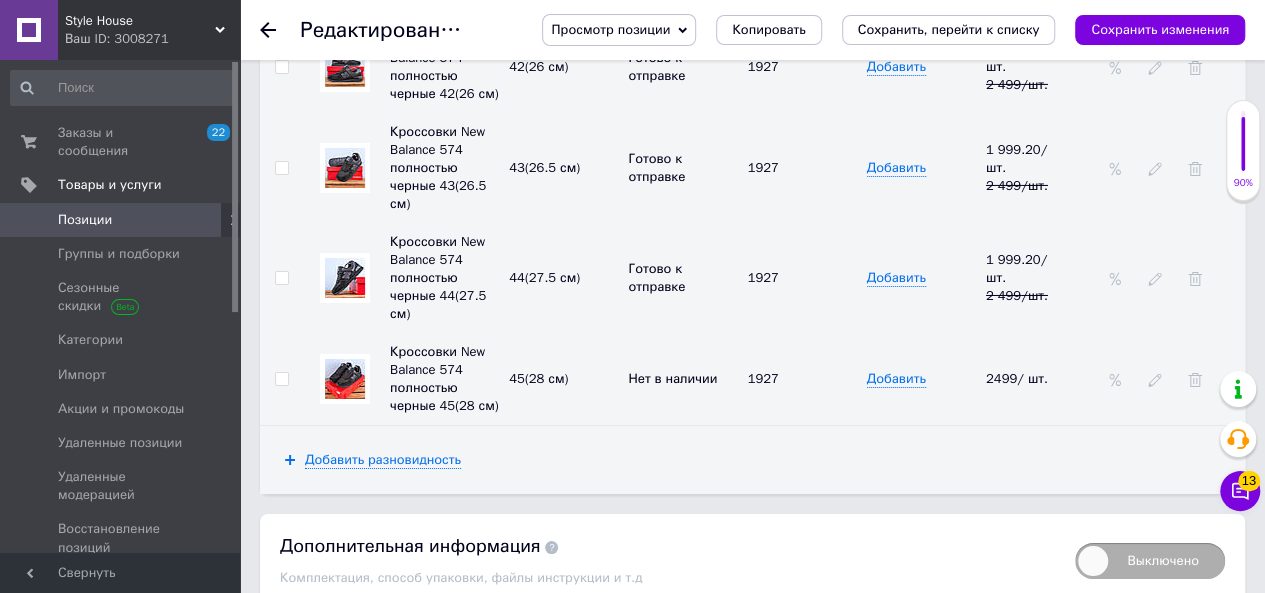 click on "Позиции" at bounding box center [121, 220] 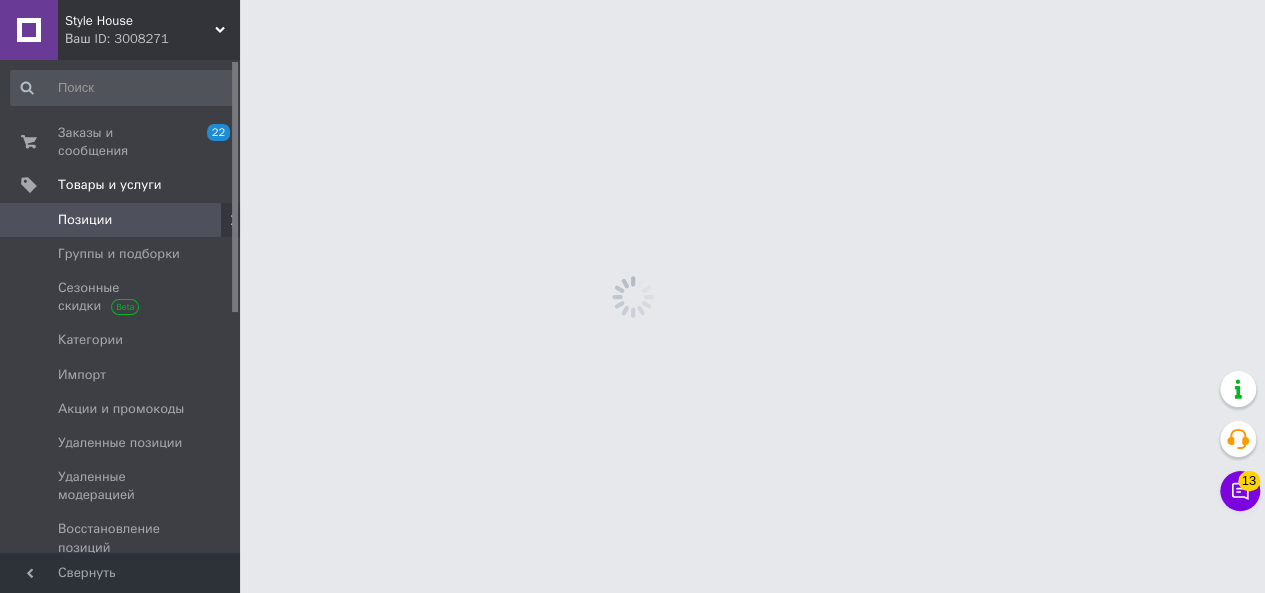 scroll, scrollTop: 0, scrollLeft: 0, axis: both 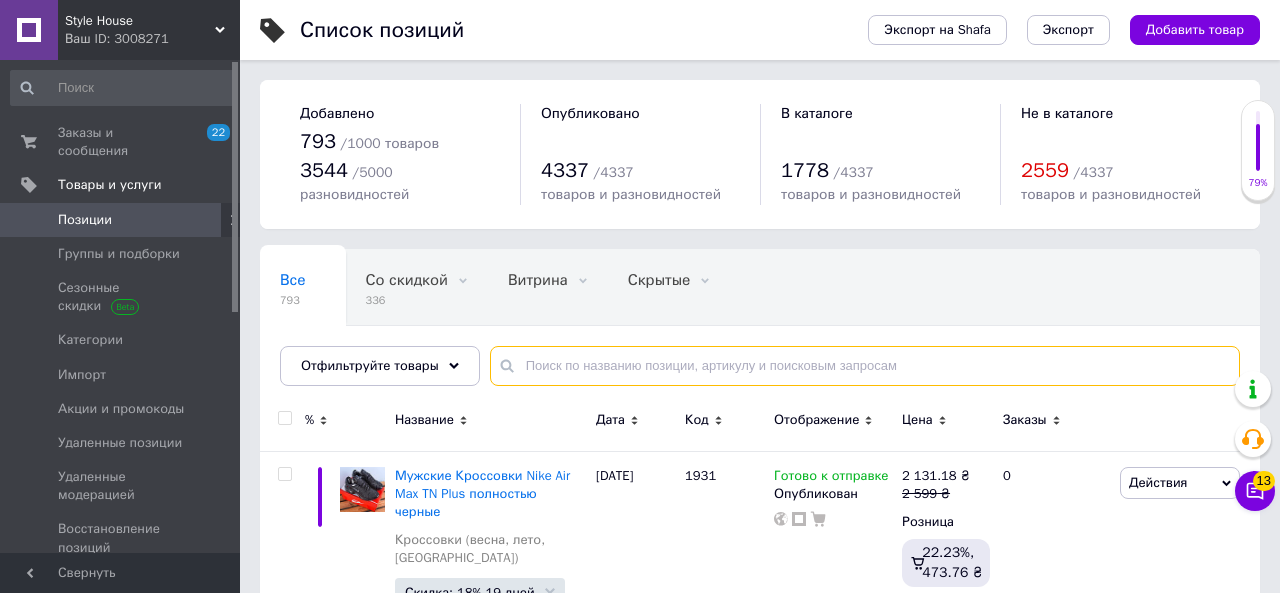 click at bounding box center [865, 366] 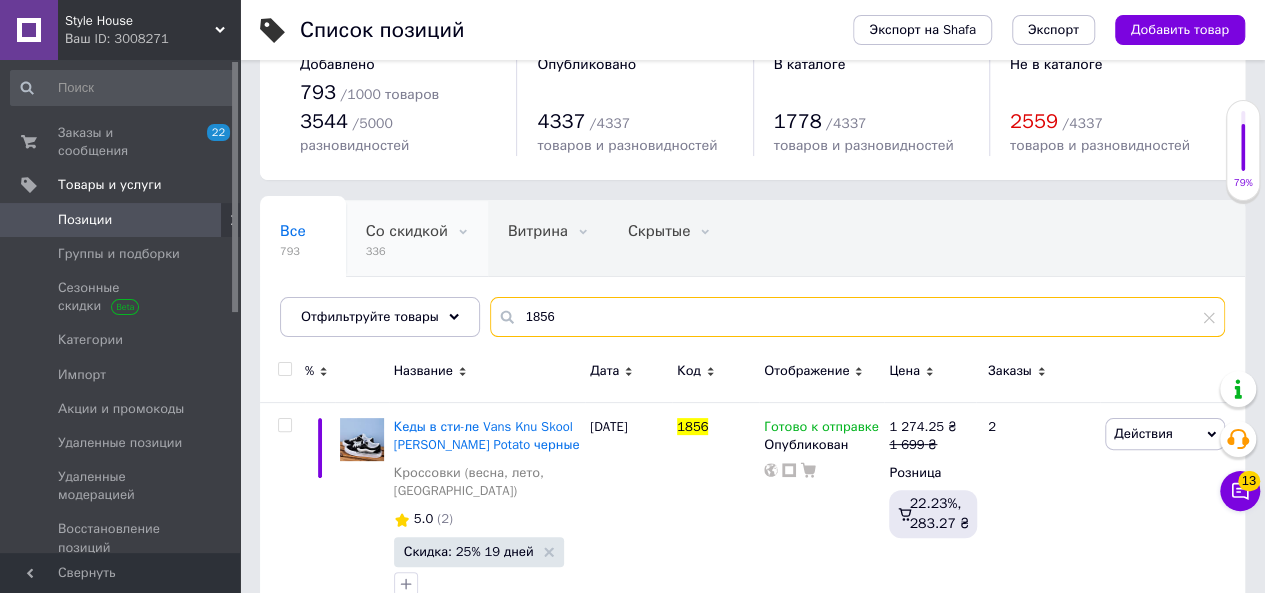 scroll, scrollTop: 76, scrollLeft: 0, axis: vertical 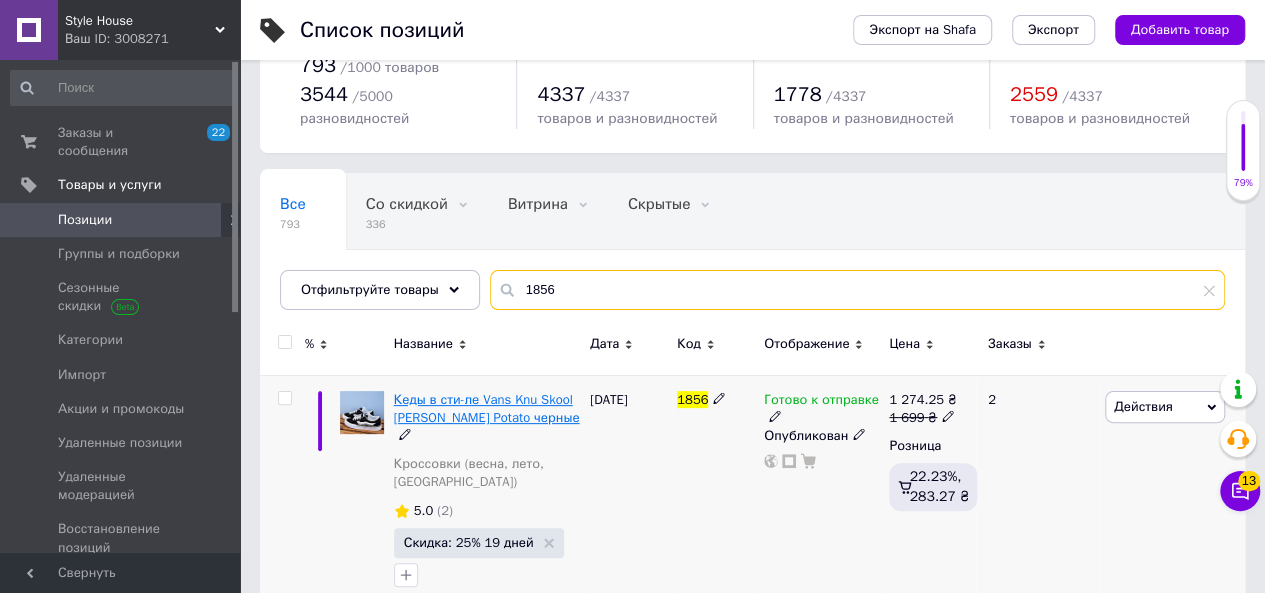 type on "1856" 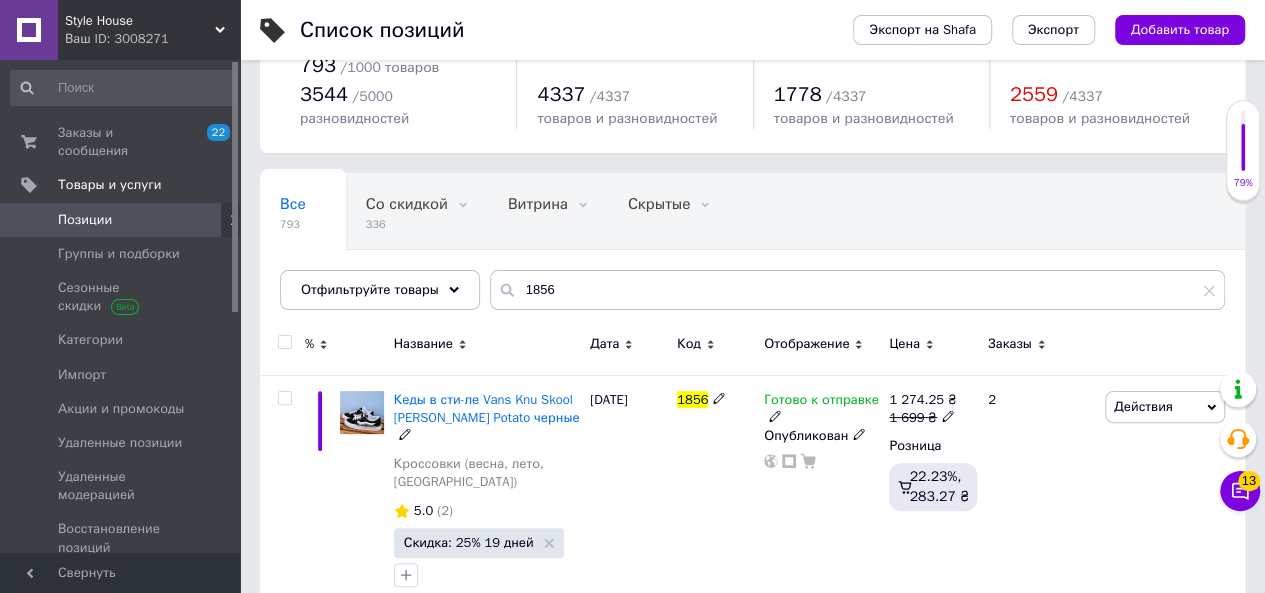 click on "Кеды в сти-ле Vans Knu Skool [PERSON_NAME] Potato черные" at bounding box center [487, 408] 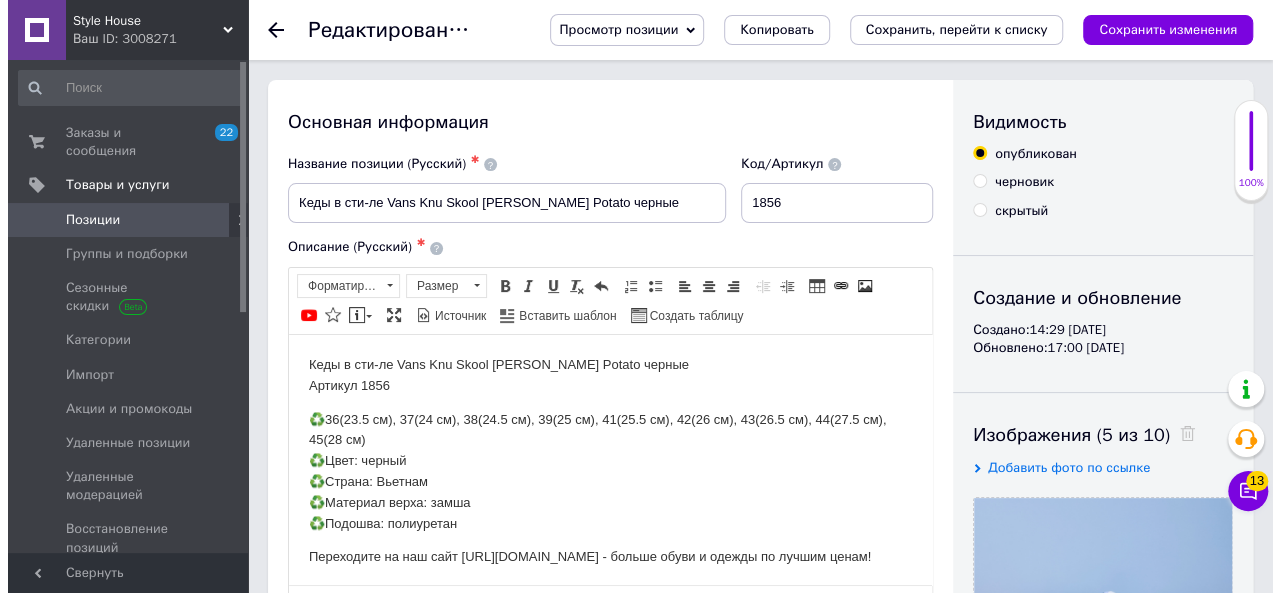 scroll, scrollTop: 300, scrollLeft: 0, axis: vertical 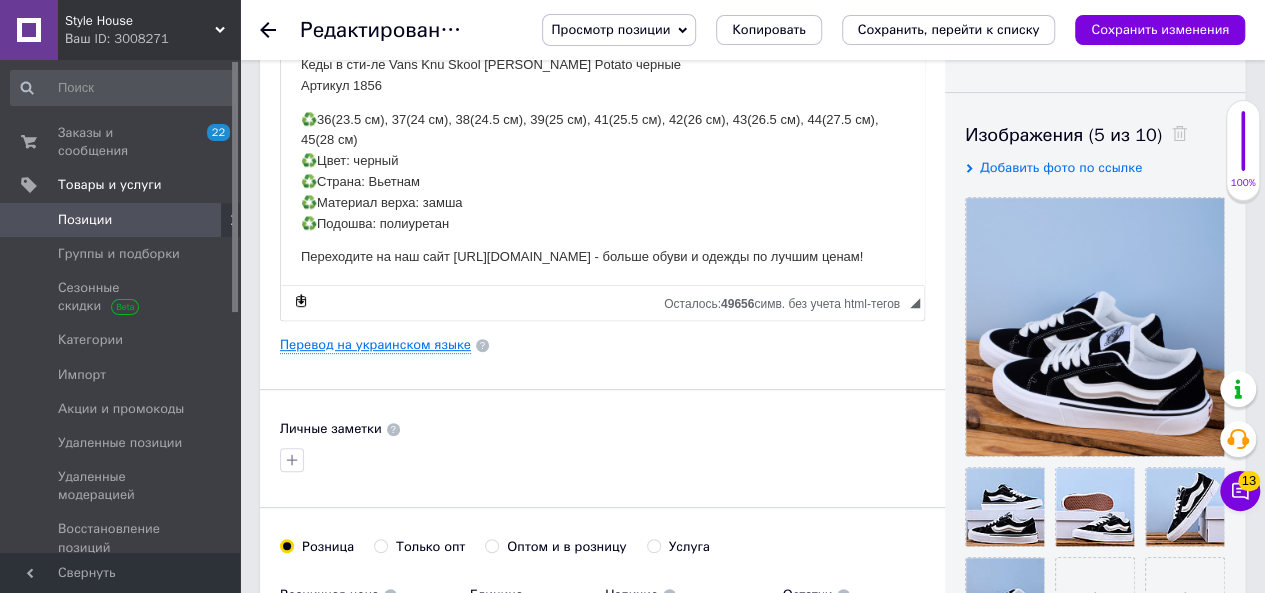click on "Перевод на украинском языке" at bounding box center (375, 345) 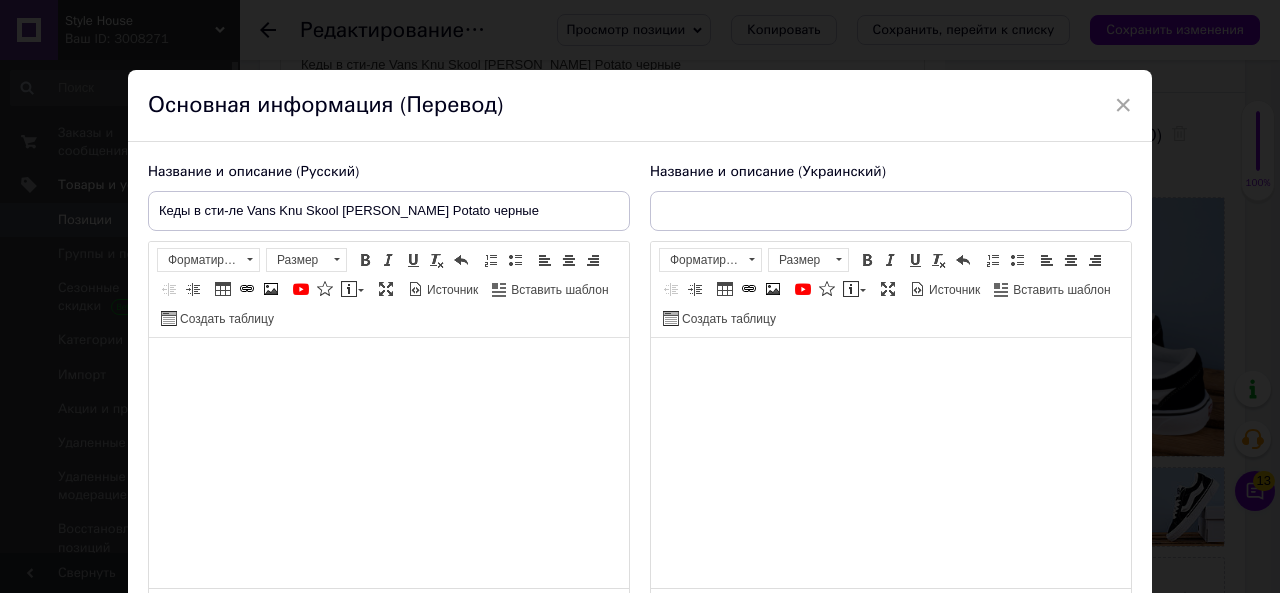 type on "Кеди у сти-лі Vans Knu Skool [PERSON_NAME] Potato чорні" 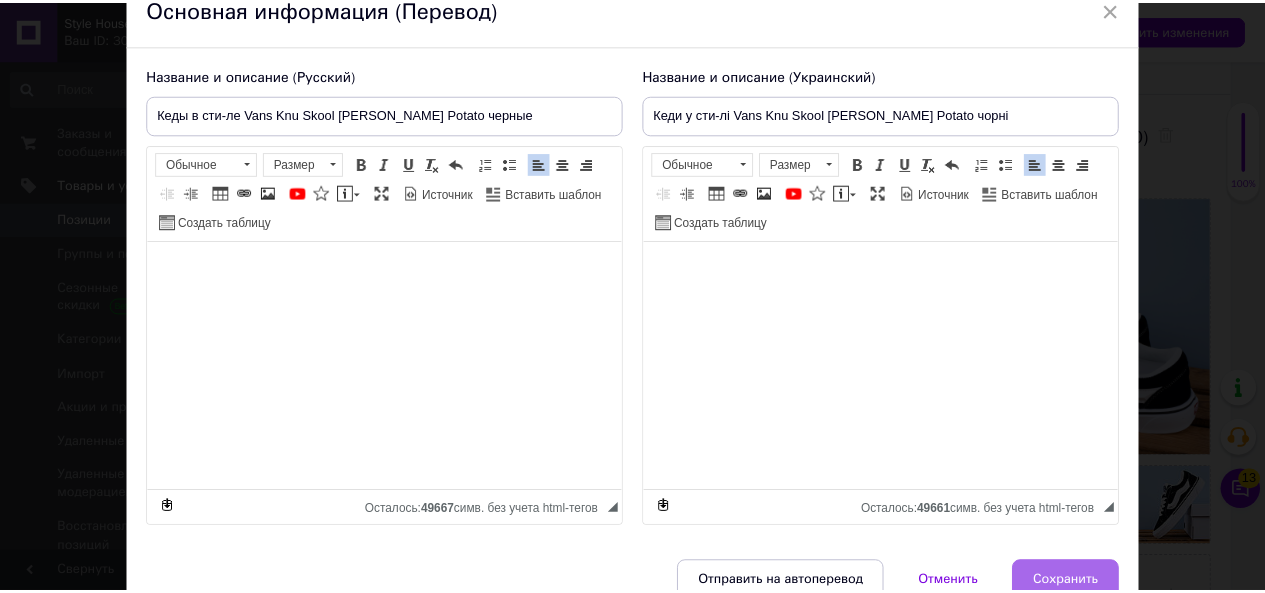 scroll, scrollTop: 191, scrollLeft: 0, axis: vertical 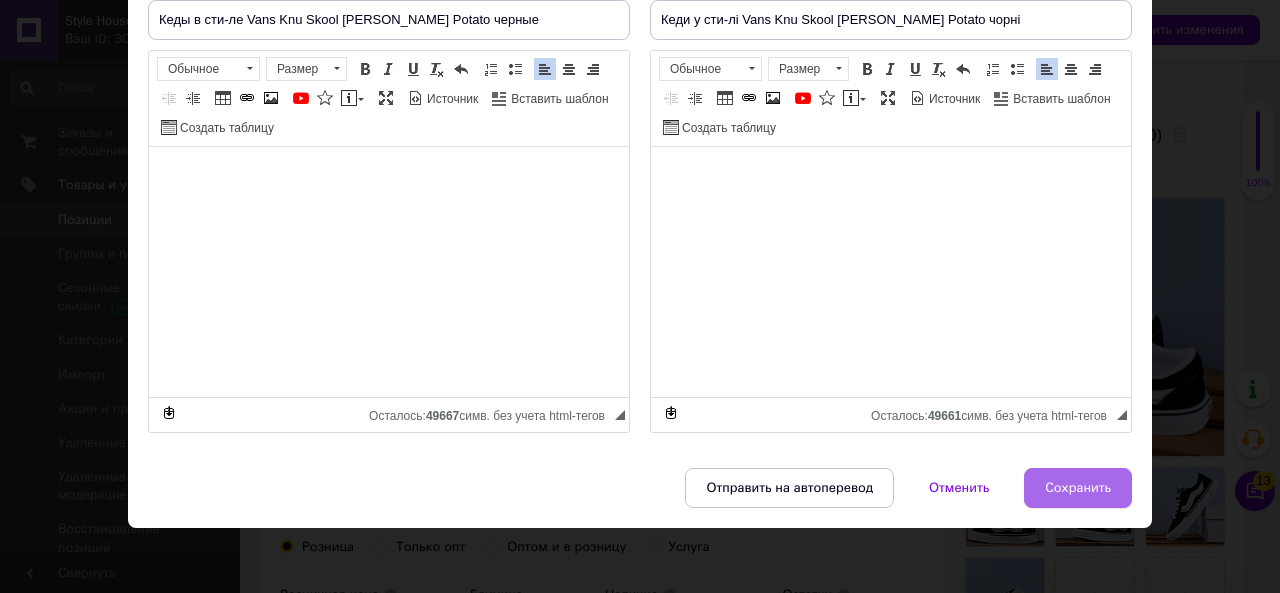 click on "Сохранить" at bounding box center (1078, 488) 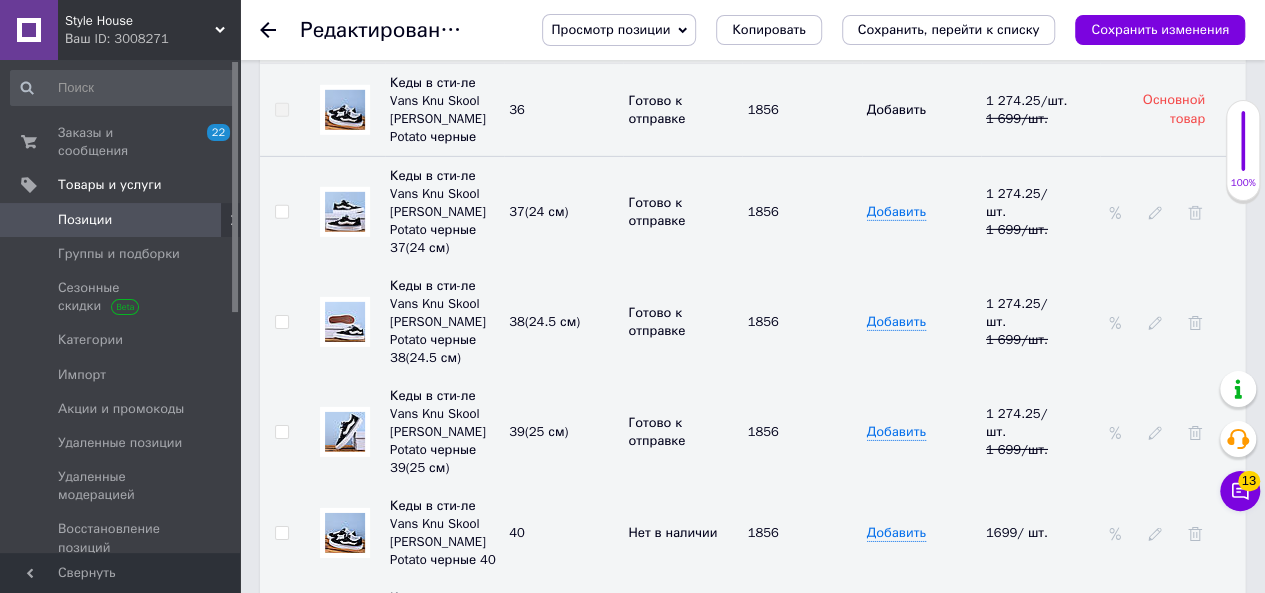 scroll, scrollTop: 3415, scrollLeft: 0, axis: vertical 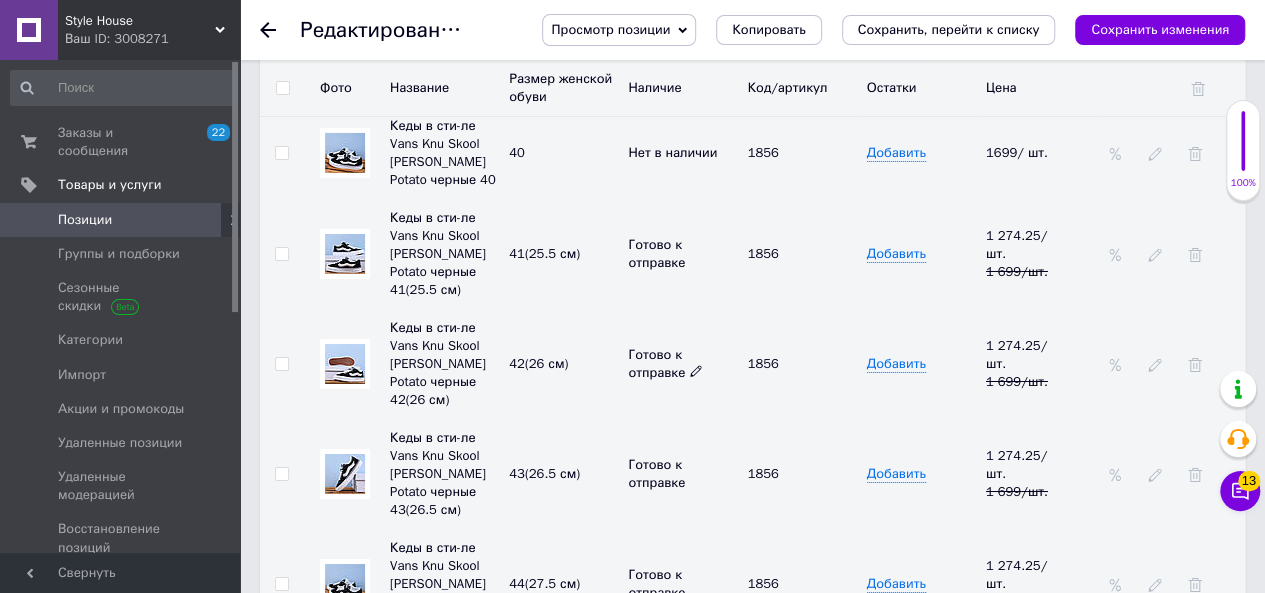 click 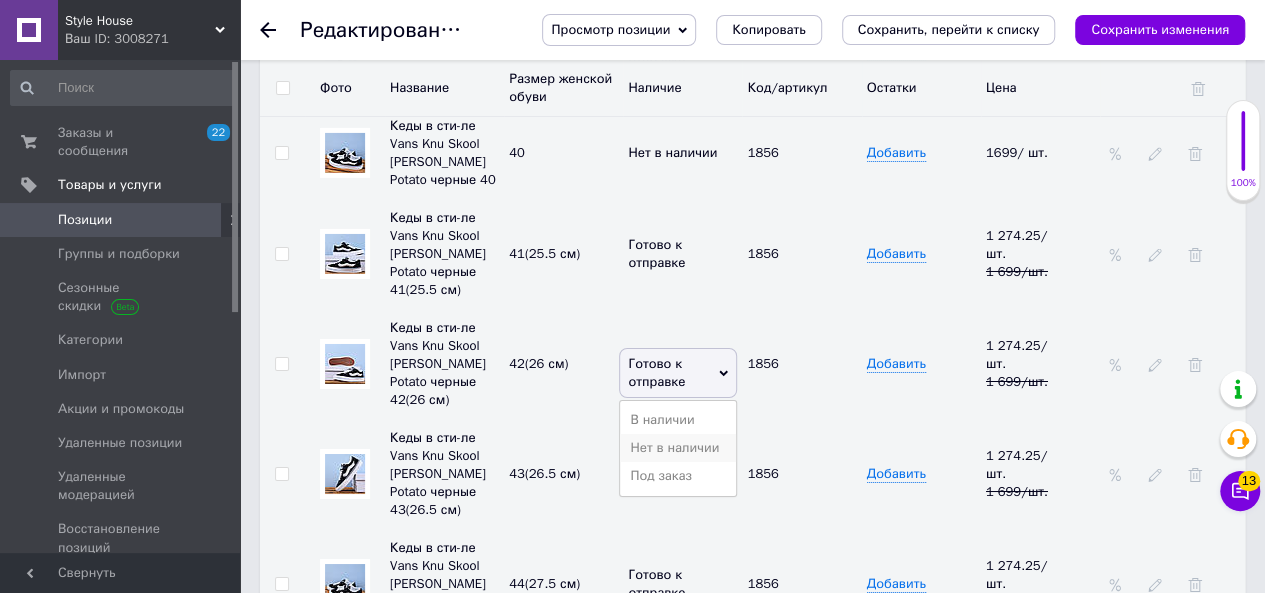 click on "Нет в наличии" at bounding box center [678, 448] 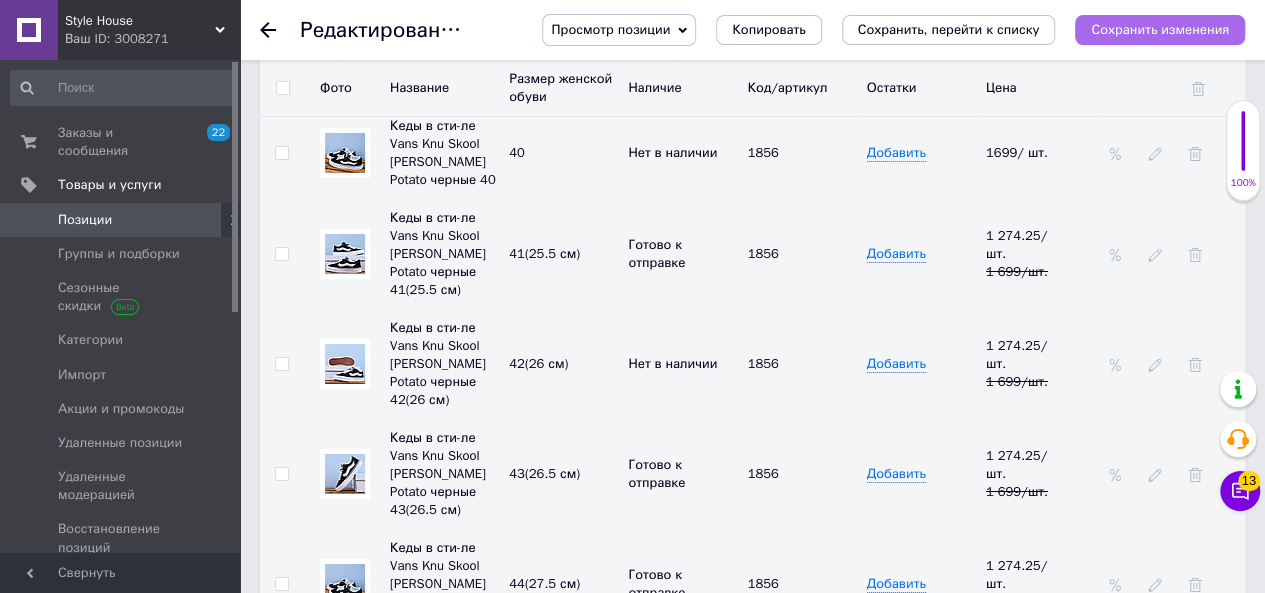 click on "Сохранить изменения" at bounding box center [1160, 29] 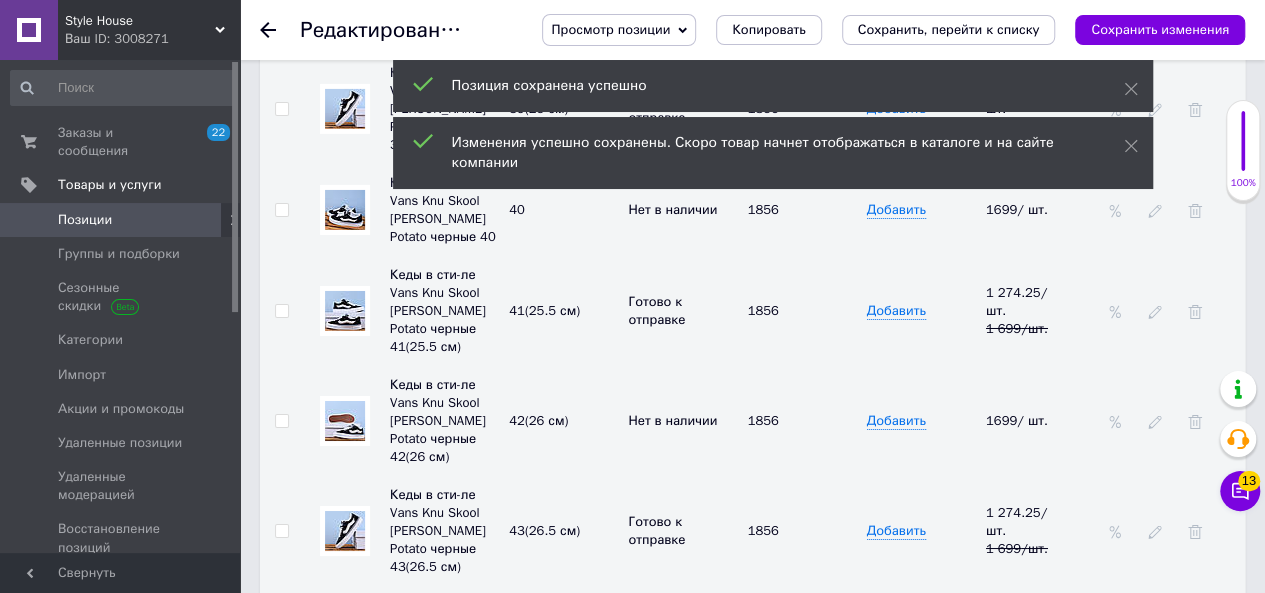click on "Позиции" at bounding box center (121, 220) 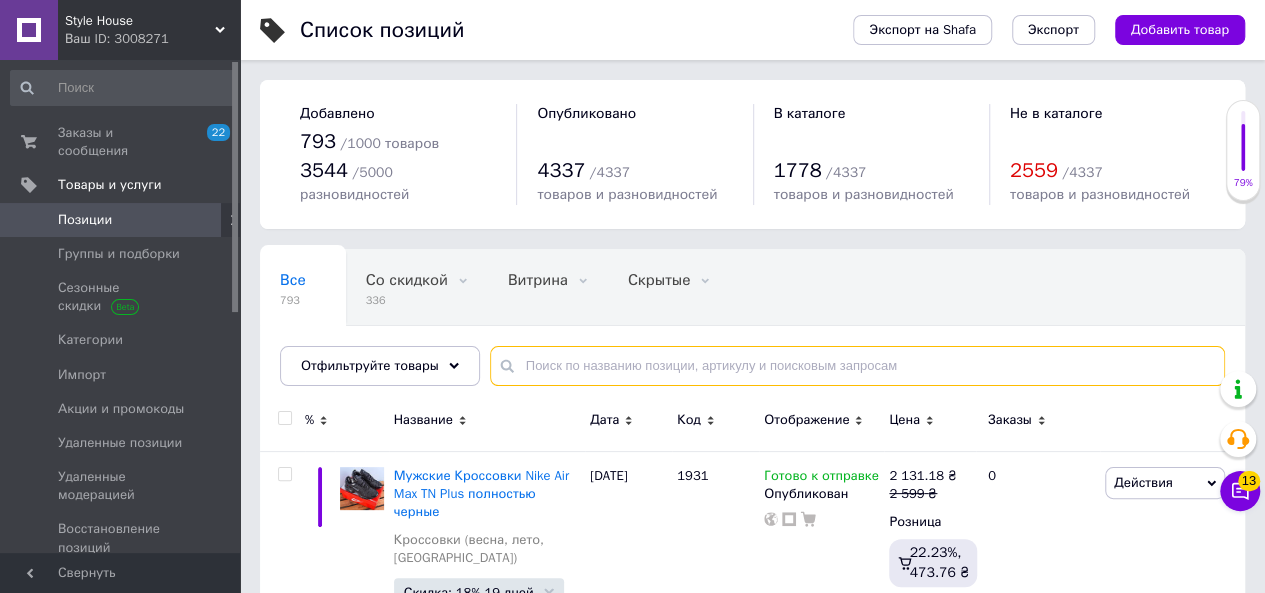 click at bounding box center [857, 366] 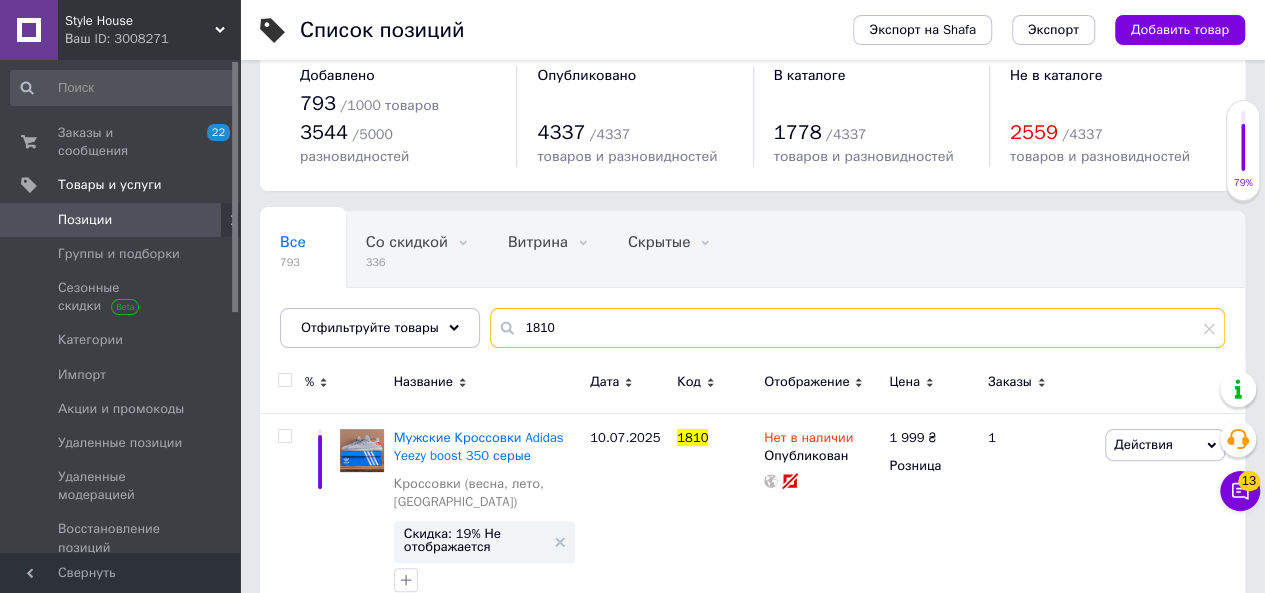 scroll, scrollTop: 60, scrollLeft: 0, axis: vertical 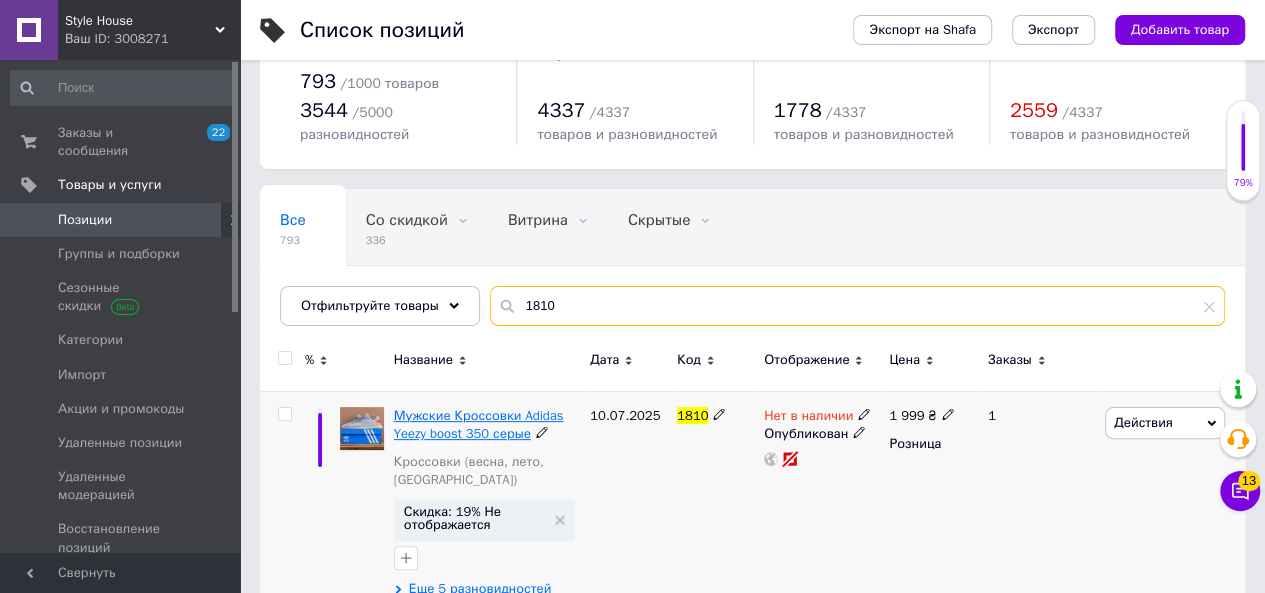 type on "1810" 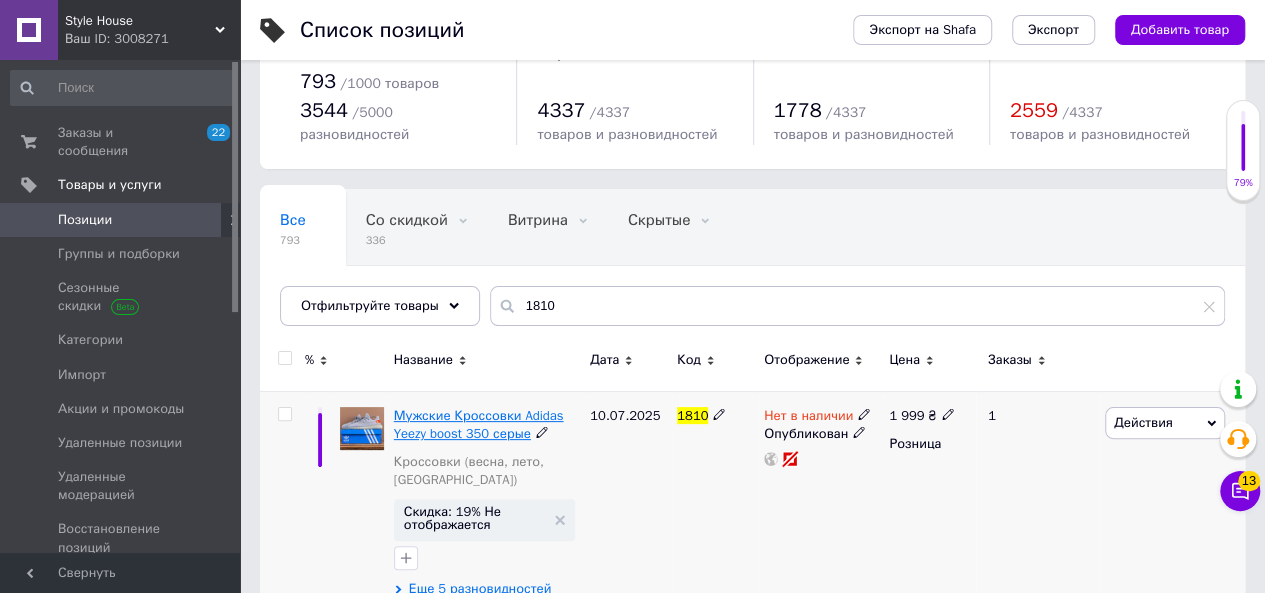 click on "Мужские Кроссовки Adidas Yeezy boost 350 серые" at bounding box center [479, 424] 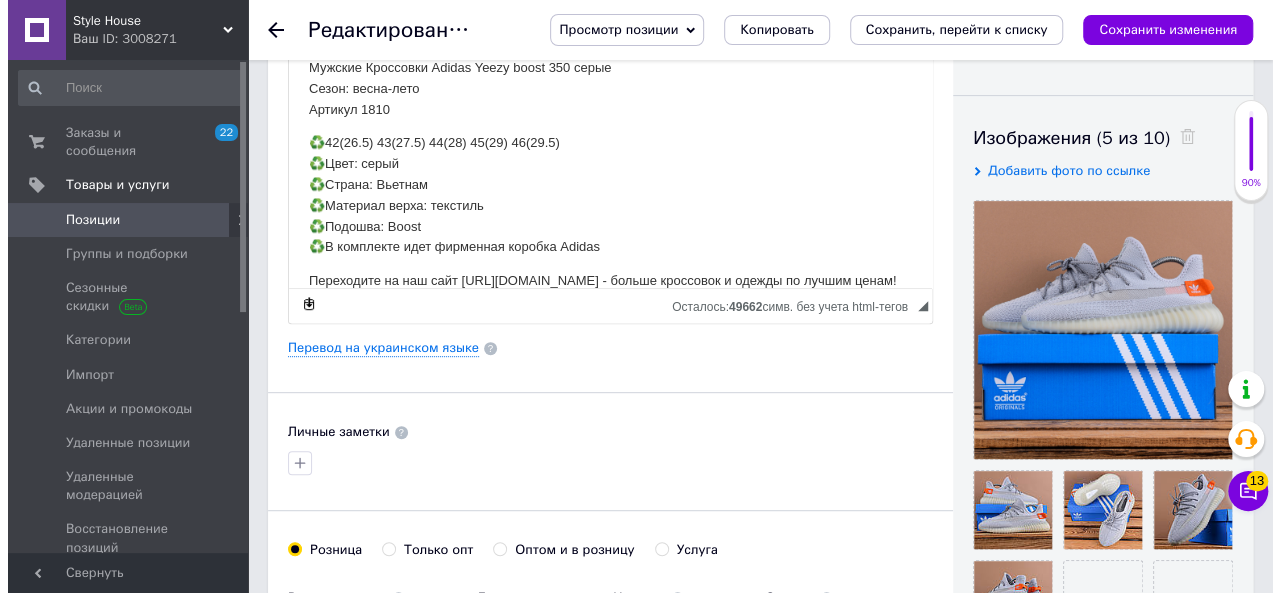 scroll, scrollTop: 300, scrollLeft: 0, axis: vertical 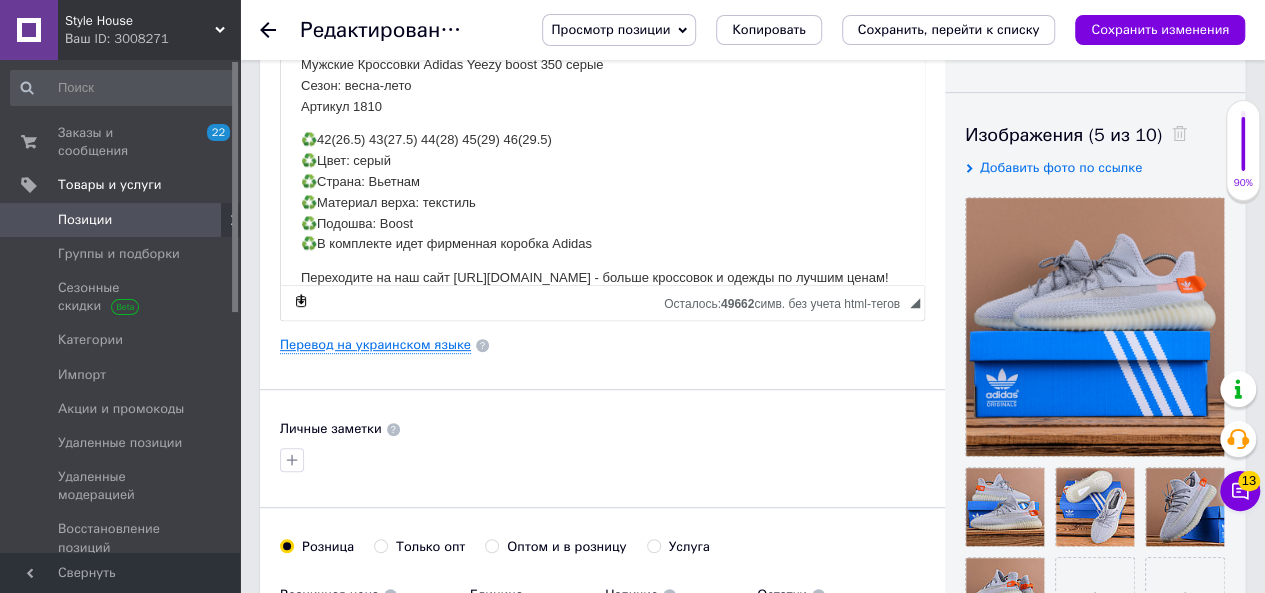 click on "Перевод на украинском языке" at bounding box center [375, 345] 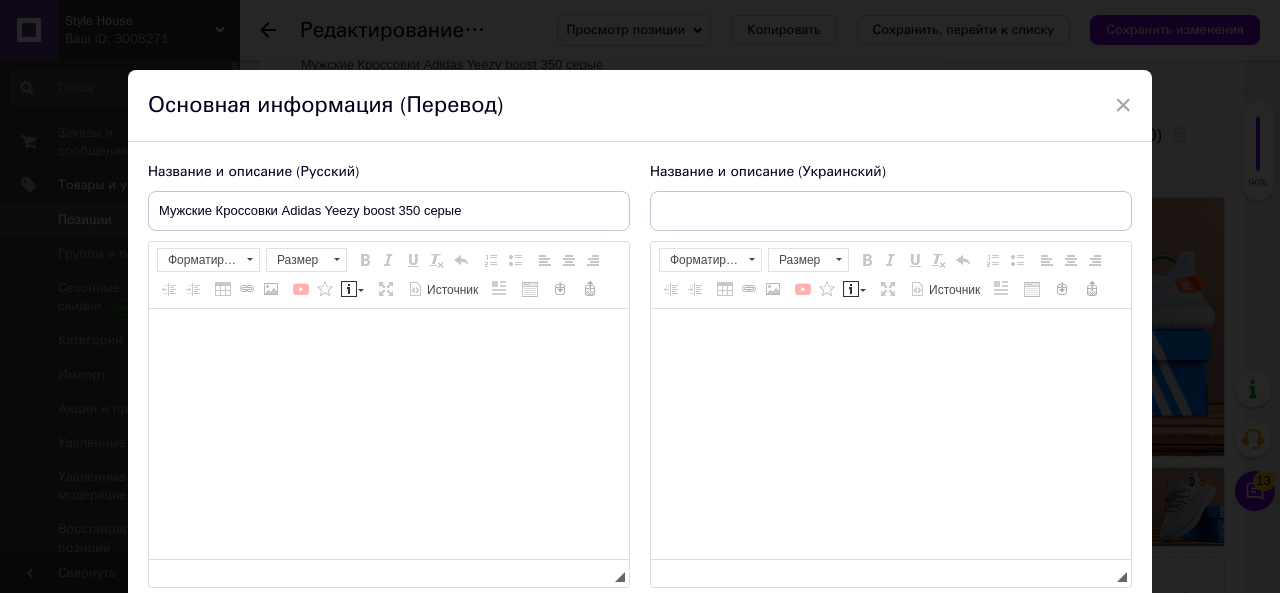 type on "Чоловічі Кросівки Adidas Yeezy boost 350 сірі" 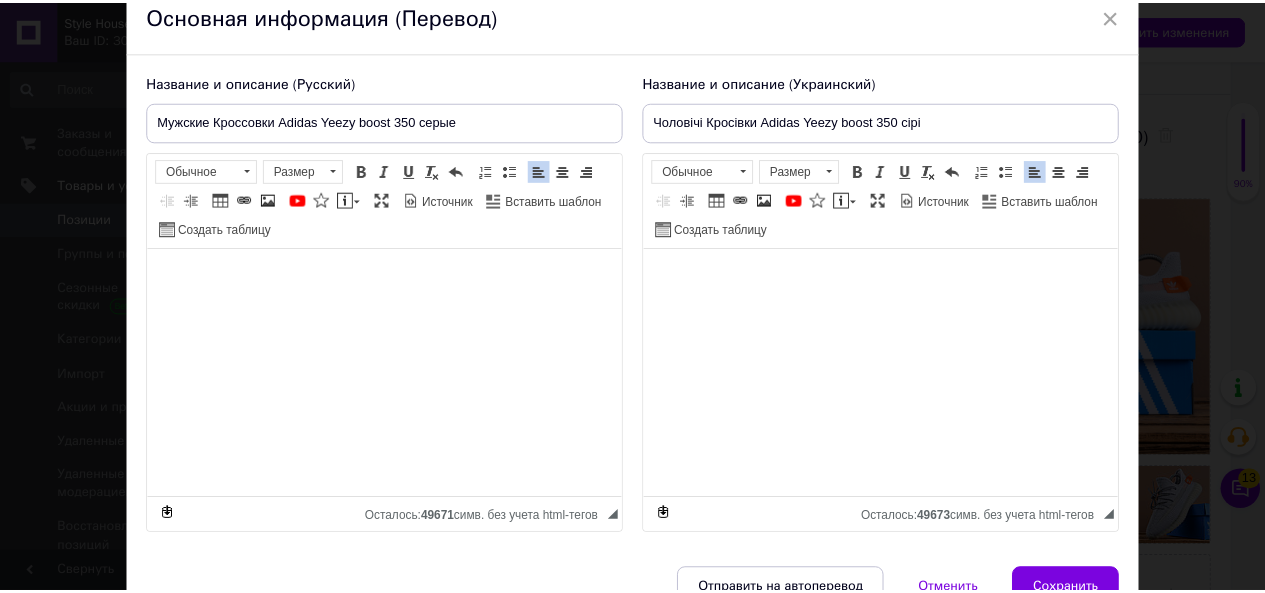 scroll, scrollTop: 191, scrollLeft: 0, axis: vertical 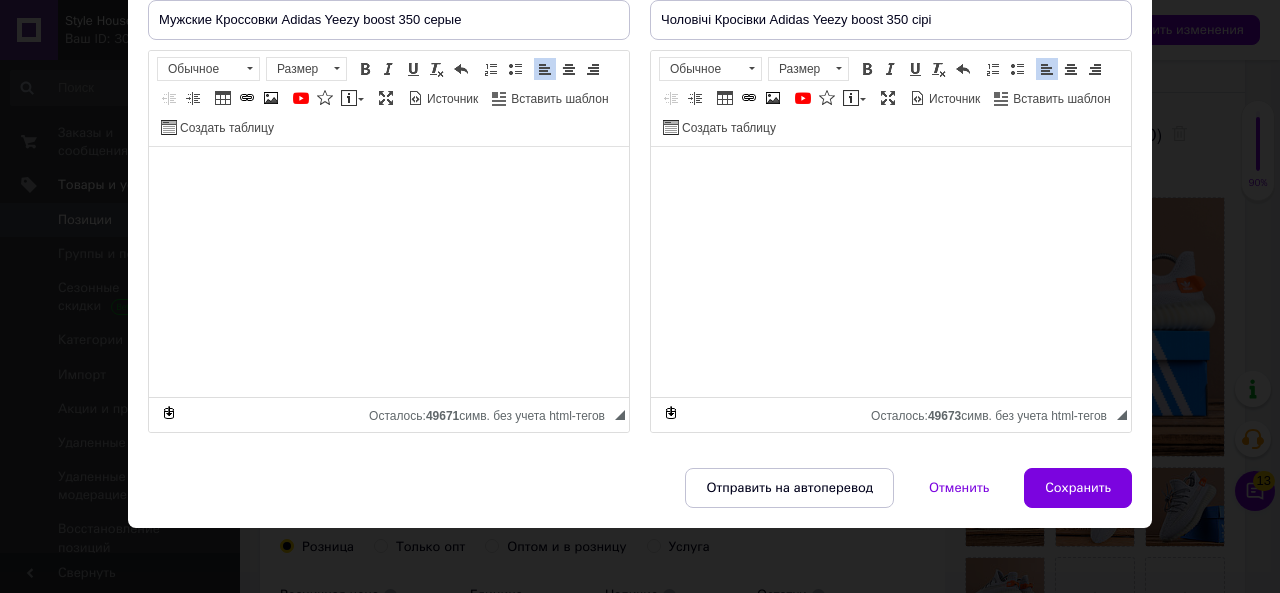 click on "Сохранить" at bounding box center (1078, 488) 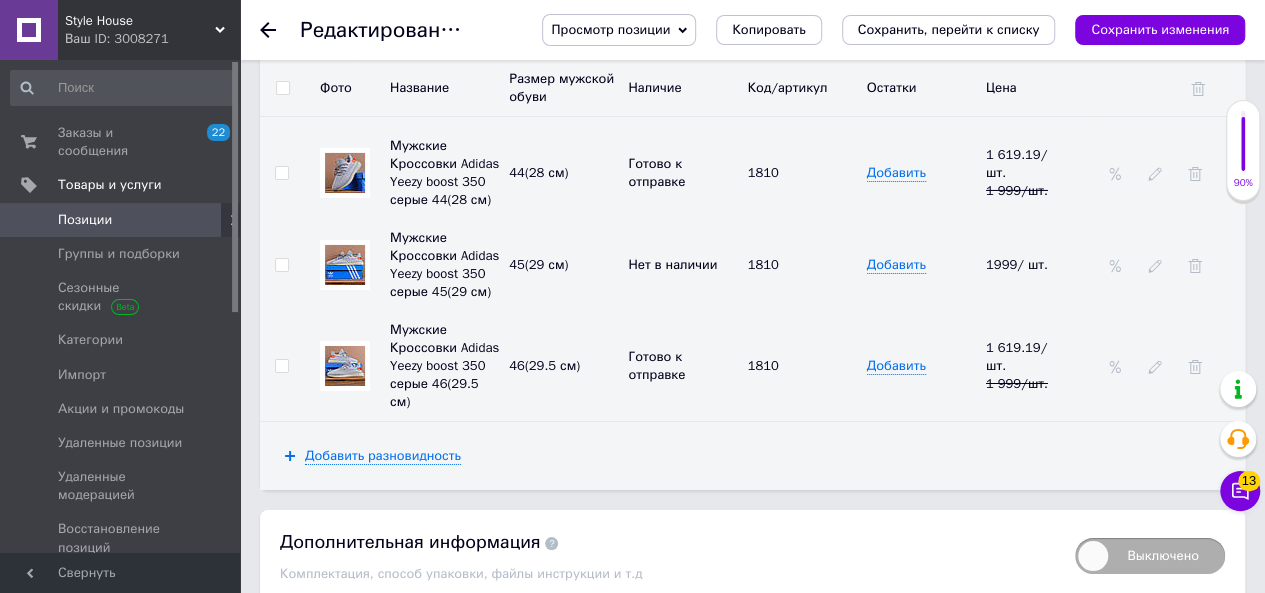 click on "Готово к отправке" at bounding box center (682, 366) 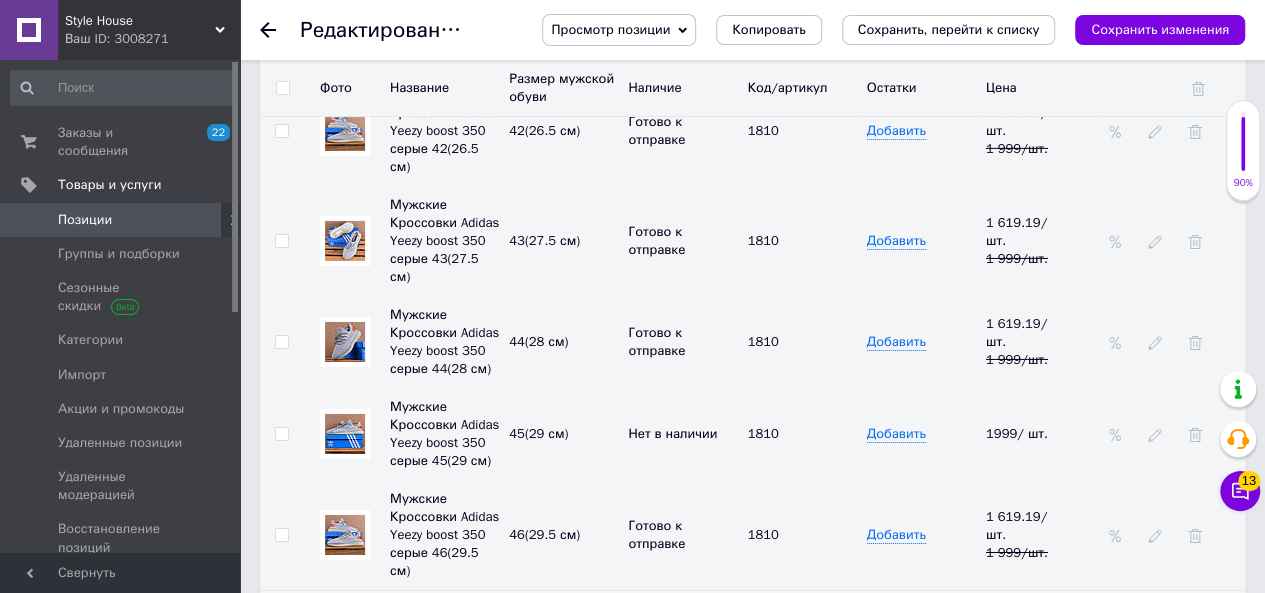 scroll, scrollTop: 3175, scrollLeft: 0, axis: vertical 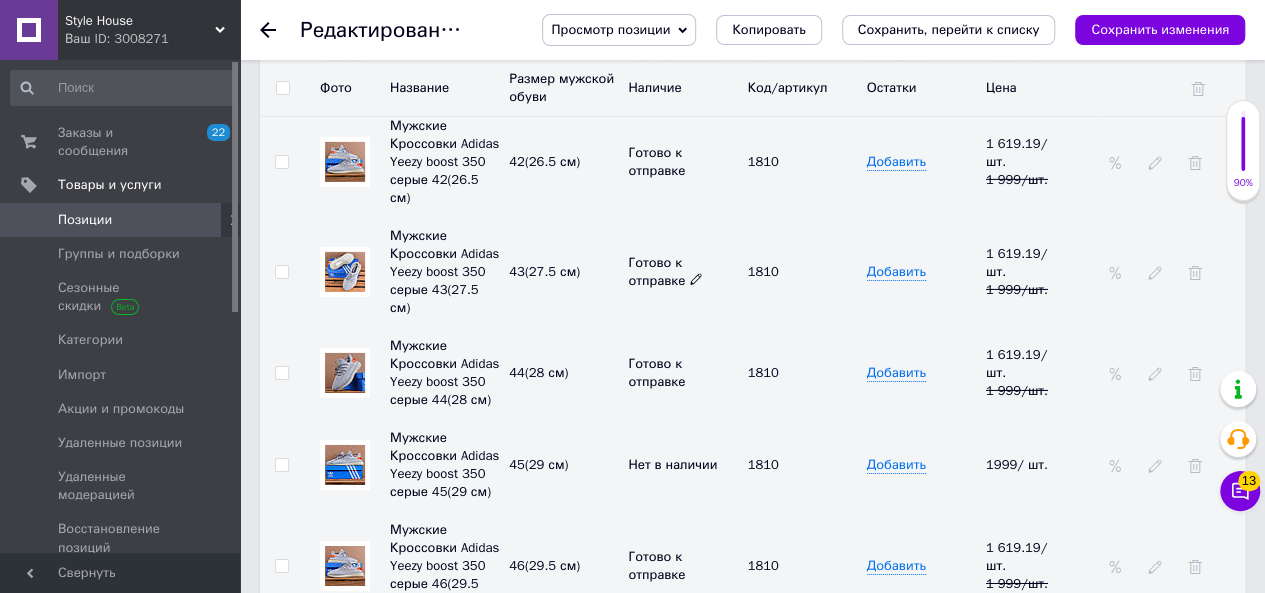click 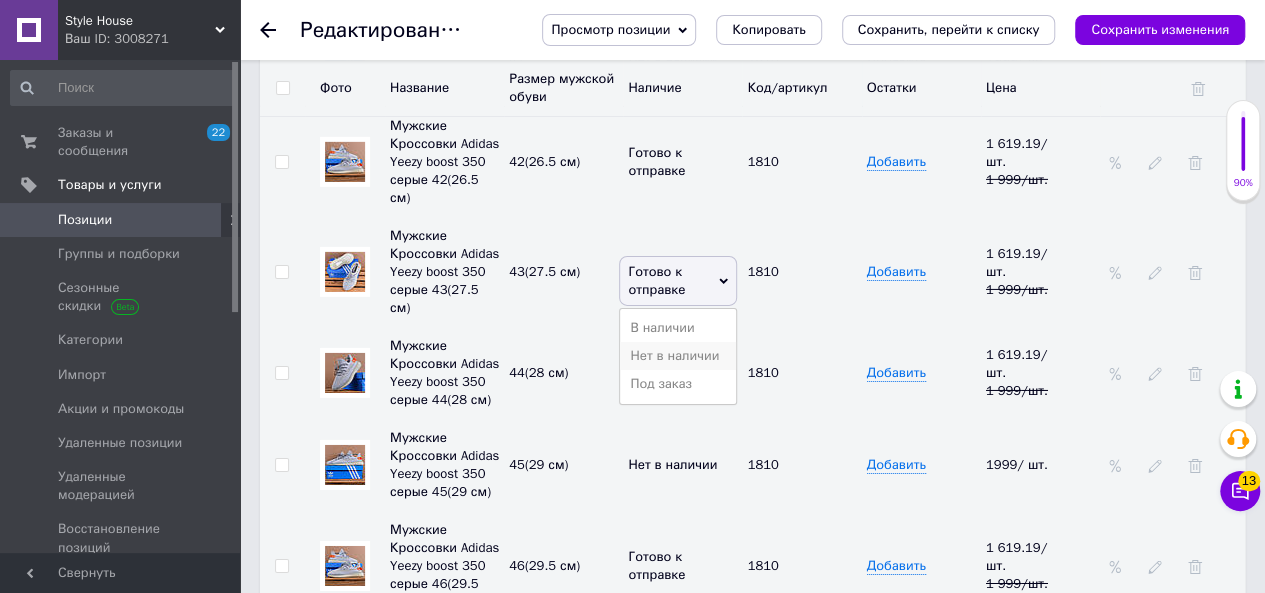 click on "Нет в наличии" at bounding box center [678, 356] 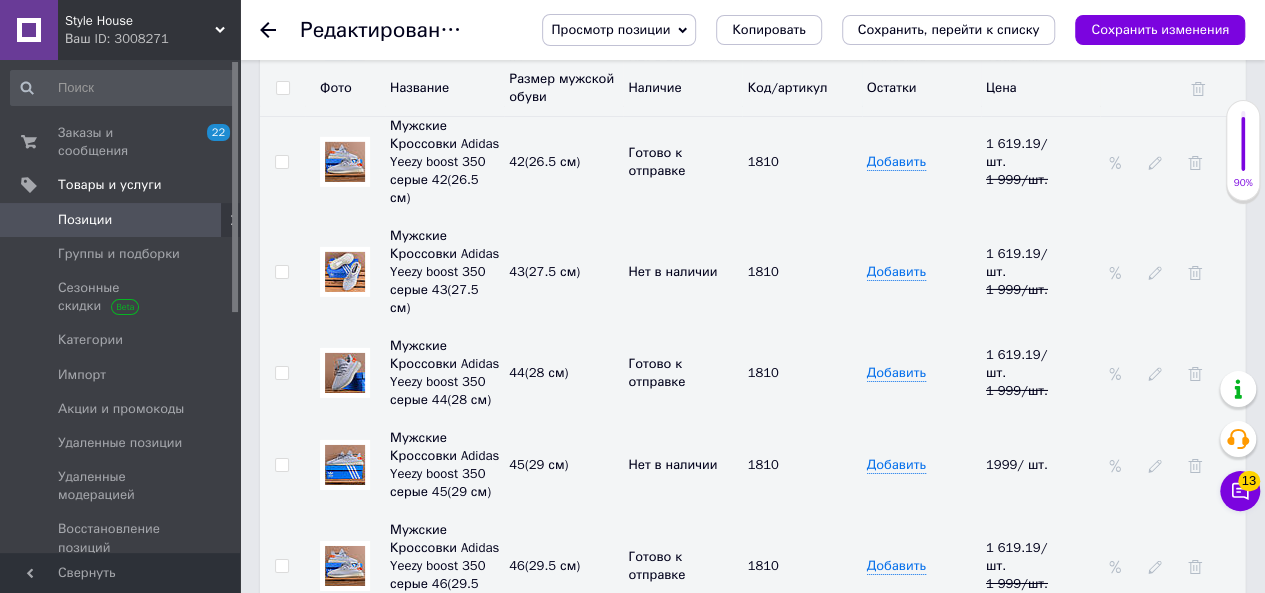 click on "Сохранить изменения" at bounding box center [1160, 29] 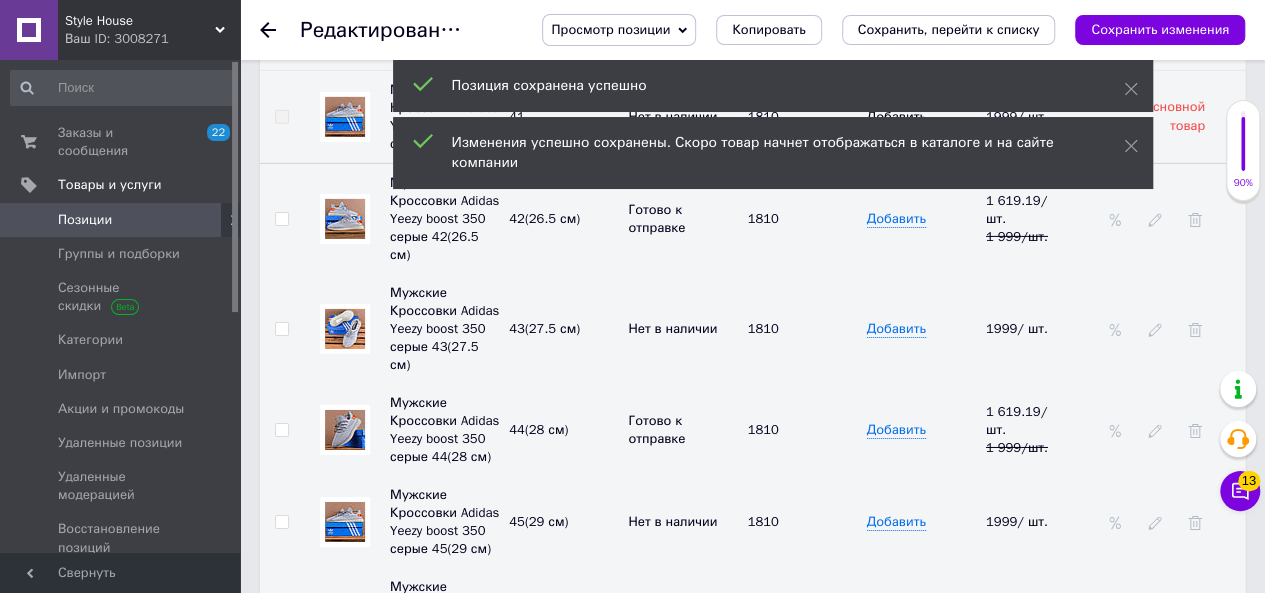 click on "Позиции" at bounding box center [85, 220] 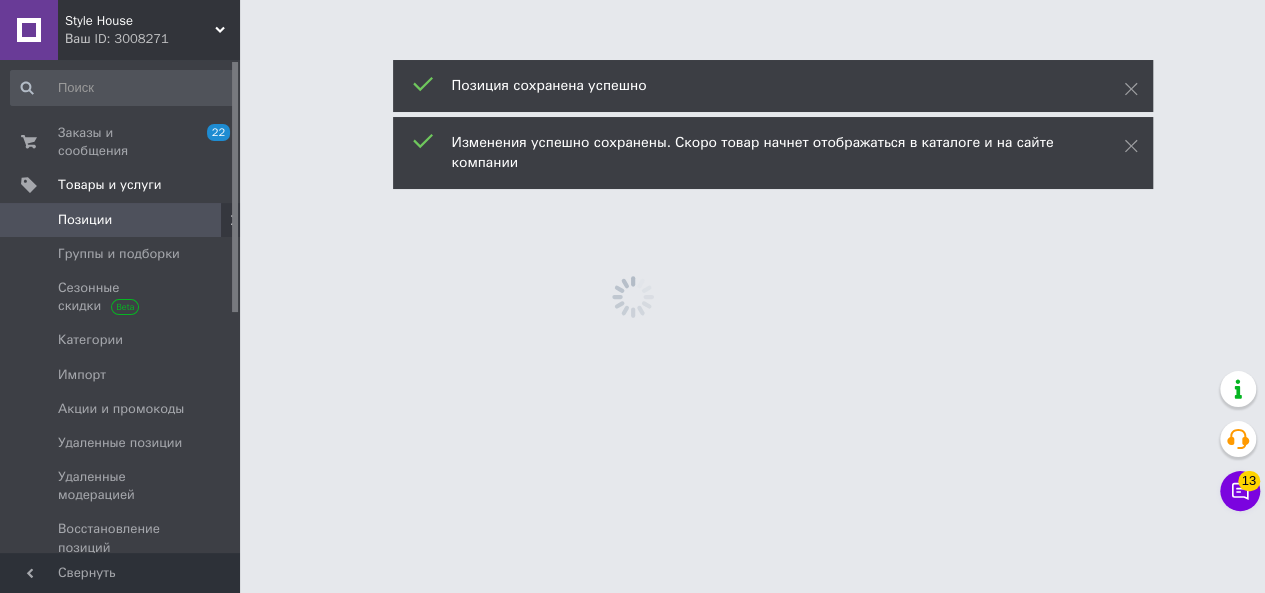 scroll, scrollTop: 0, scrollLeft: 0, axis: both 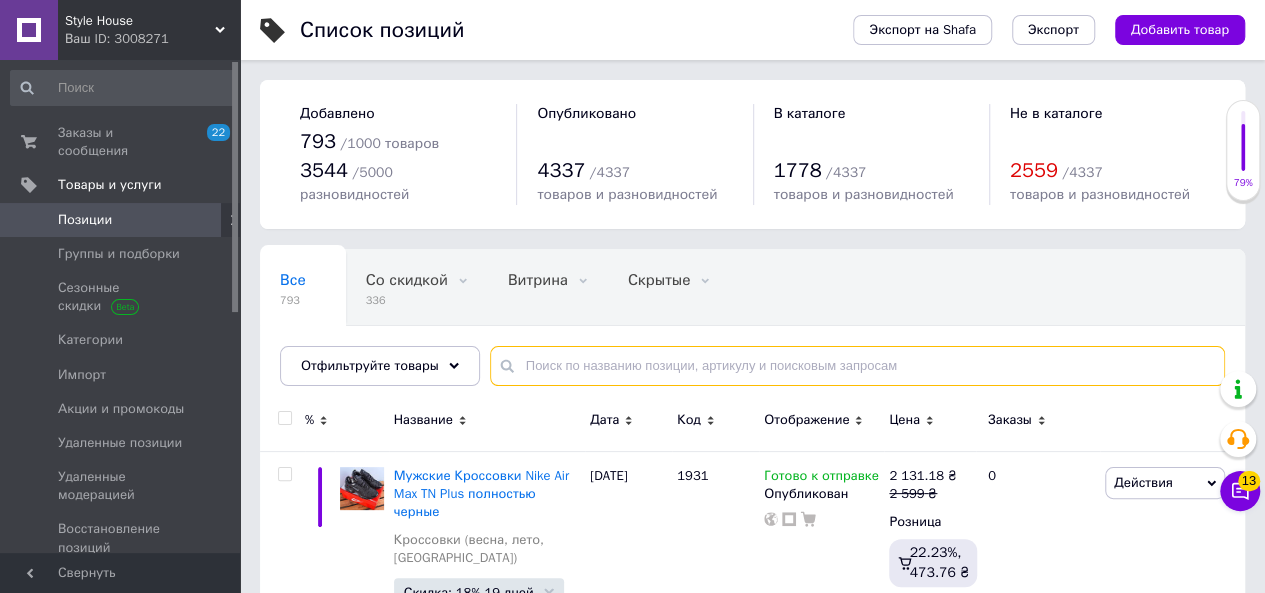 click at bounding box center [857, 366] 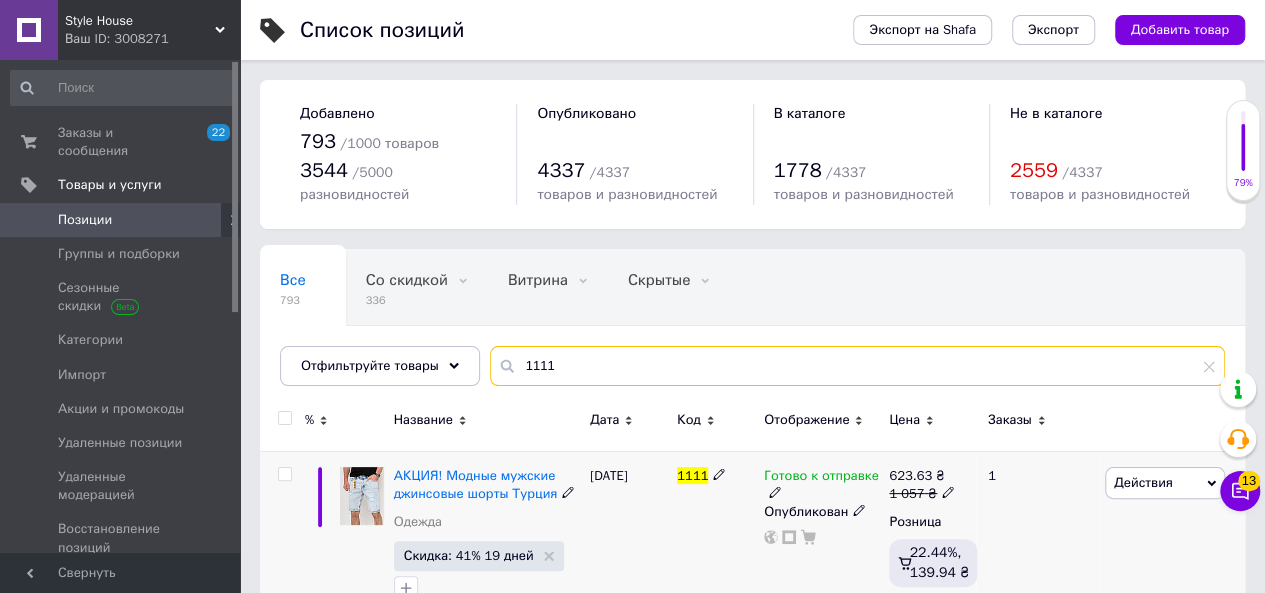 type on "1111" 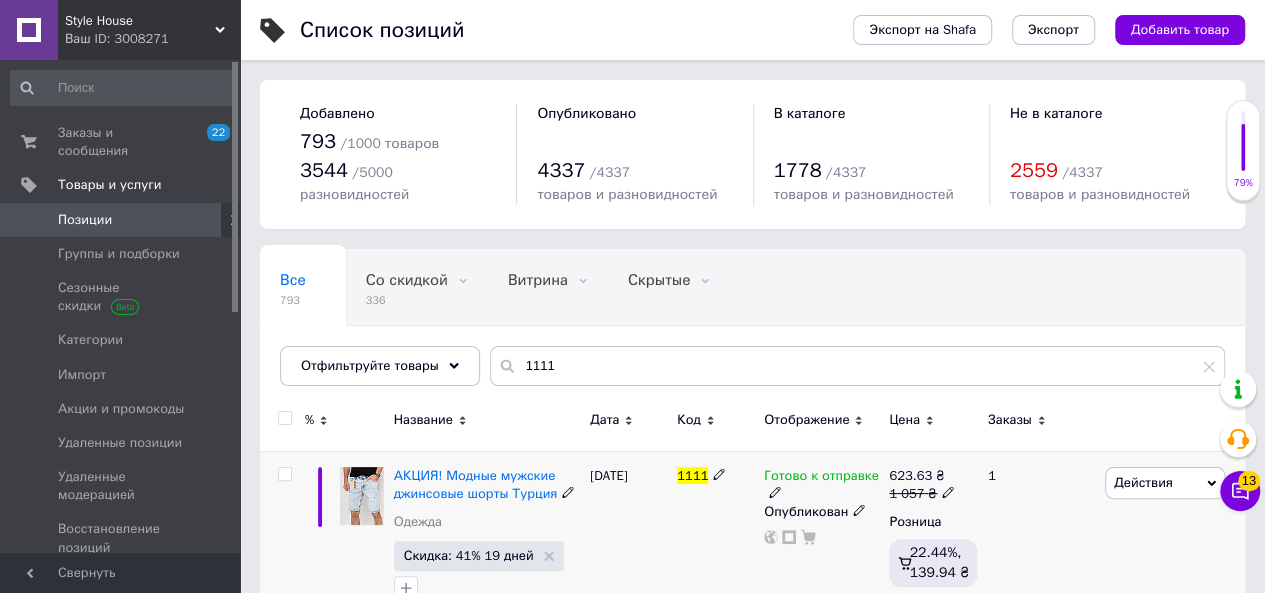 drag, startPoint x: 506, startPoint y: 485, endPoint x: 503, endPoint y: 459, distance: 26.172504 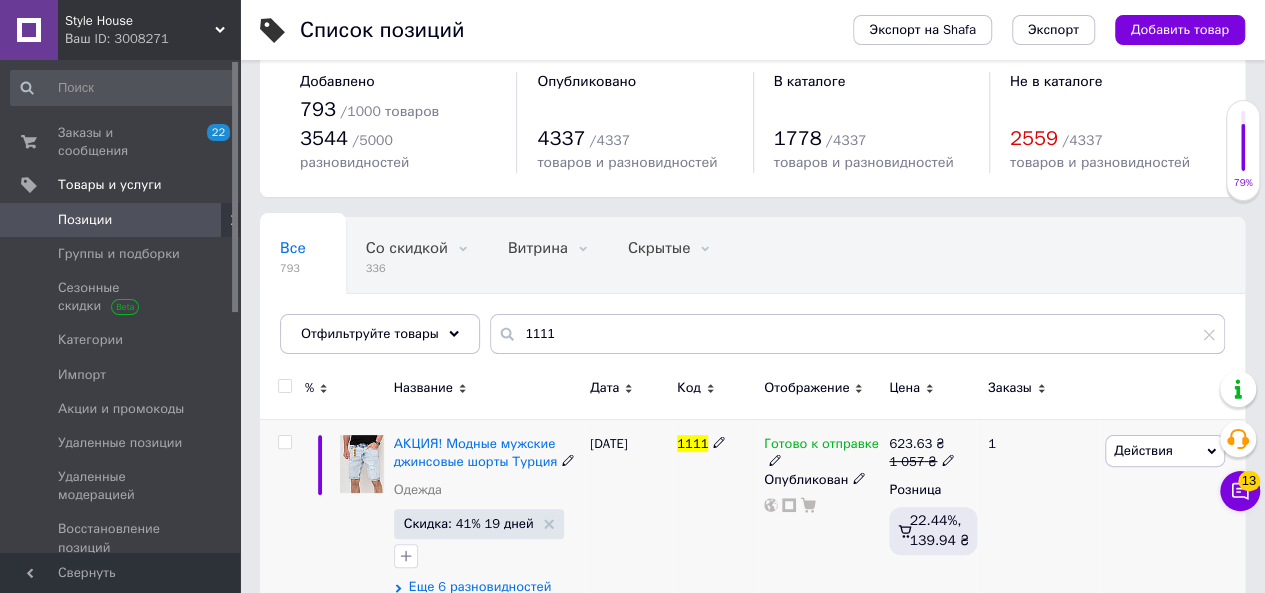scroll, scrollTop: 50, scrollLeft: 0, axis: vertical 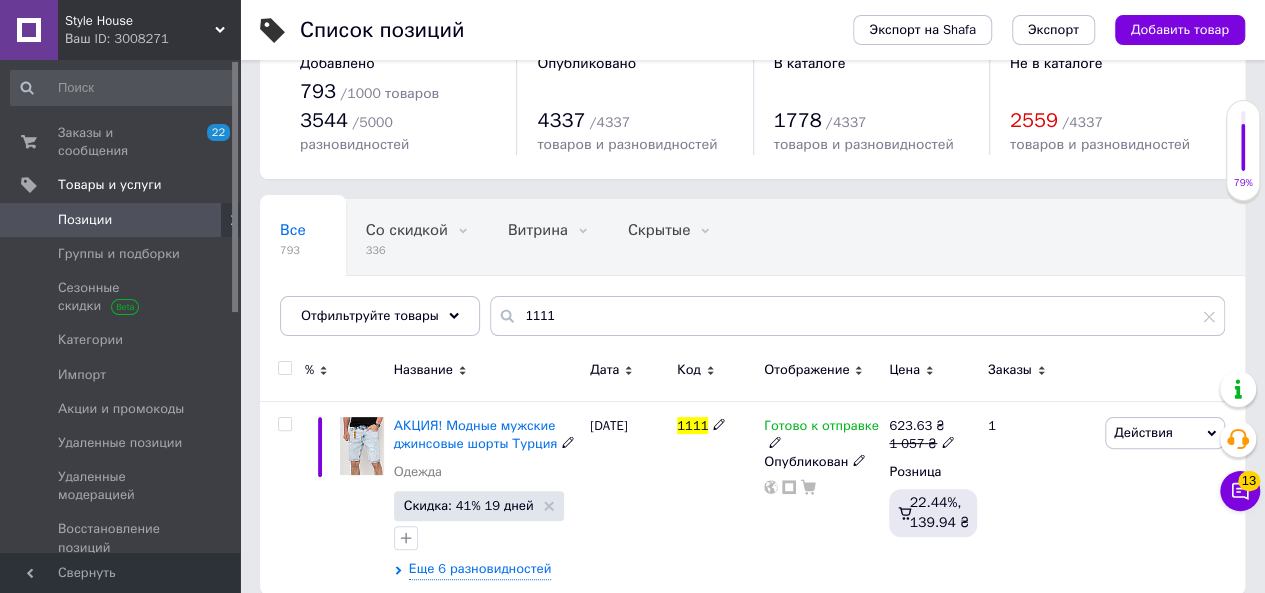 click on "АКЦИЯ! Модные мужские джинсовые шорты Турция" at bounding box center (475, 434) 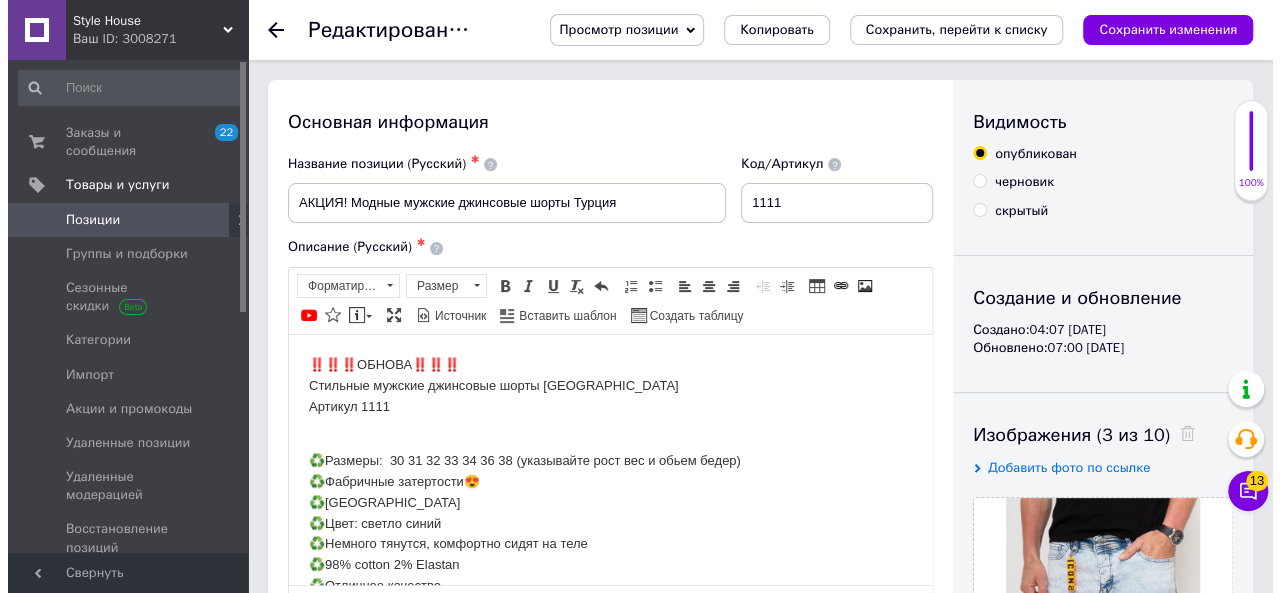 scroll, scrollTop: 400, scrollLeft: 0, axis: vertical 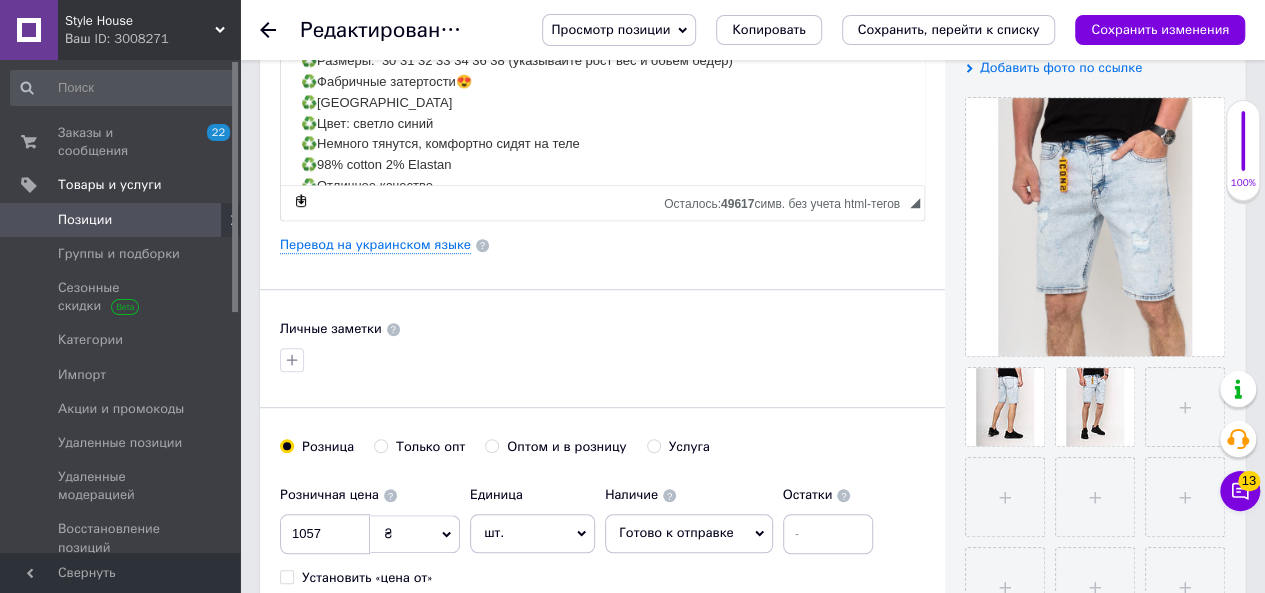 click on "Основная информация Название позиции (Русский) ✱ АКЦИЯ! Модные мужские джинсовые шорты Турция Код/Артикул 1111 Описание (Русский) ✱ ‼️‼️‼️ОБНОВА‼️‼️‼️
Стильные мужские джинсовые шорты Турция
Артикул 1111
♻️Размеры:  30 31 32 33 34 36 38 (указывайте рост вес и обьем бедер)
♻️Фабричные затертости😍
♻️Турция
♻️Цвет: светло синий
♻️Немного тянутся, комфортно сидят на теле
♻️98% cotton 2% Elastan
♻️Отличное качество
Переходите на наш сайт  [URL][DOMAIN_NAME]  - больше модных кроссовок по лучшим ценам!
Rich Text Editor, 7D7CC132-06DC-446F-8301-B0C1C597C073 Форматирование Размер" at bounding box center (602, 238) 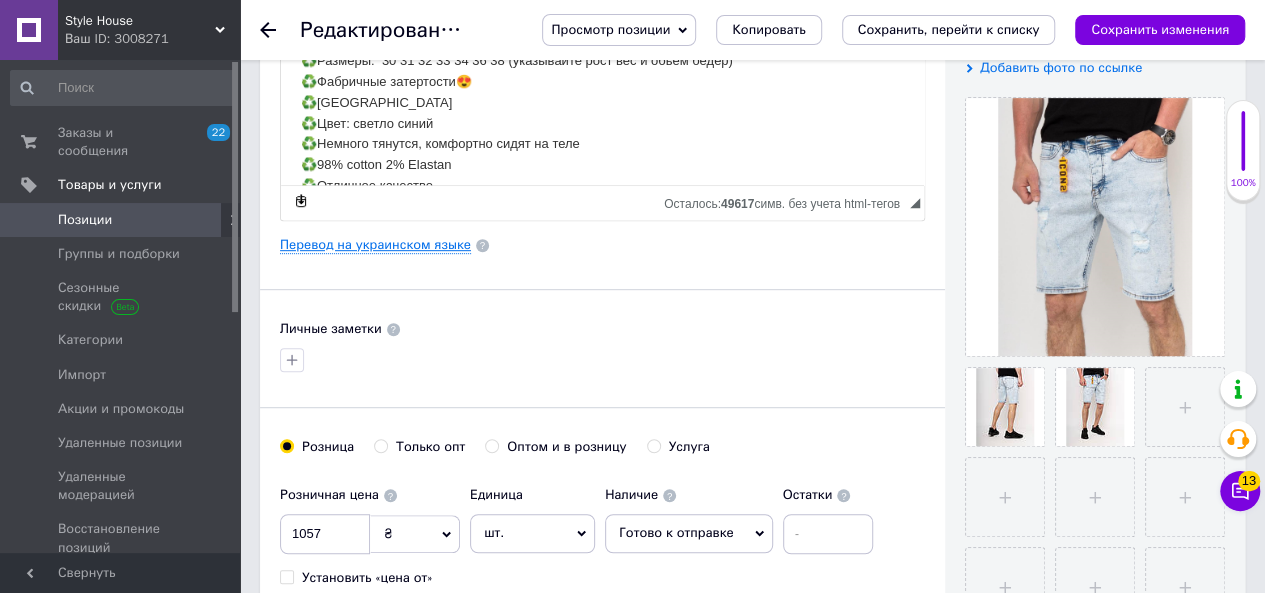 click on "Перевод на украинском языке" at bounding box center (375, 245) 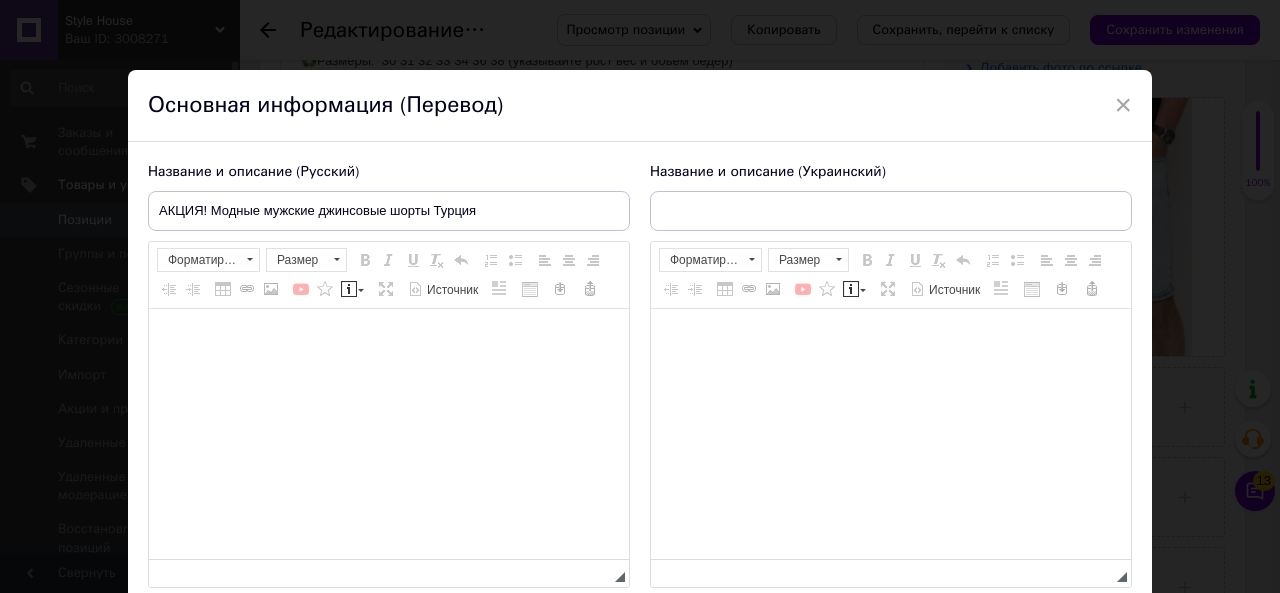type on "АКЦІЯ! Модні чоловічі джинсові шорти Туреччина" 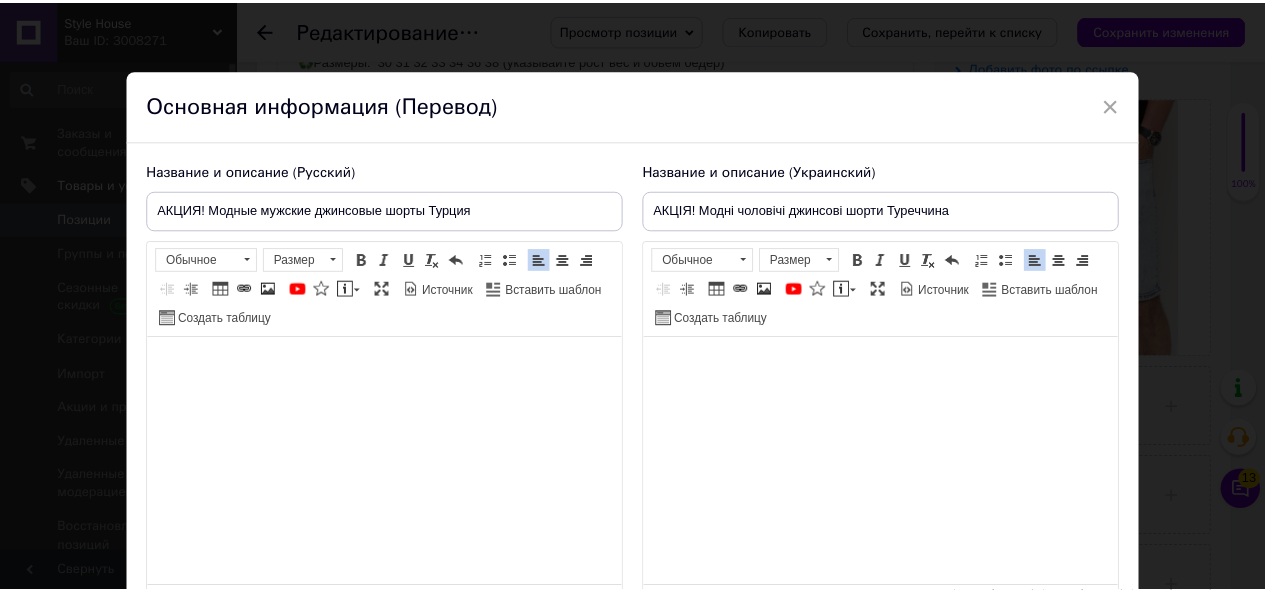 scroll, scrollTop: 191, scrollLeft: 0, axis: vertical 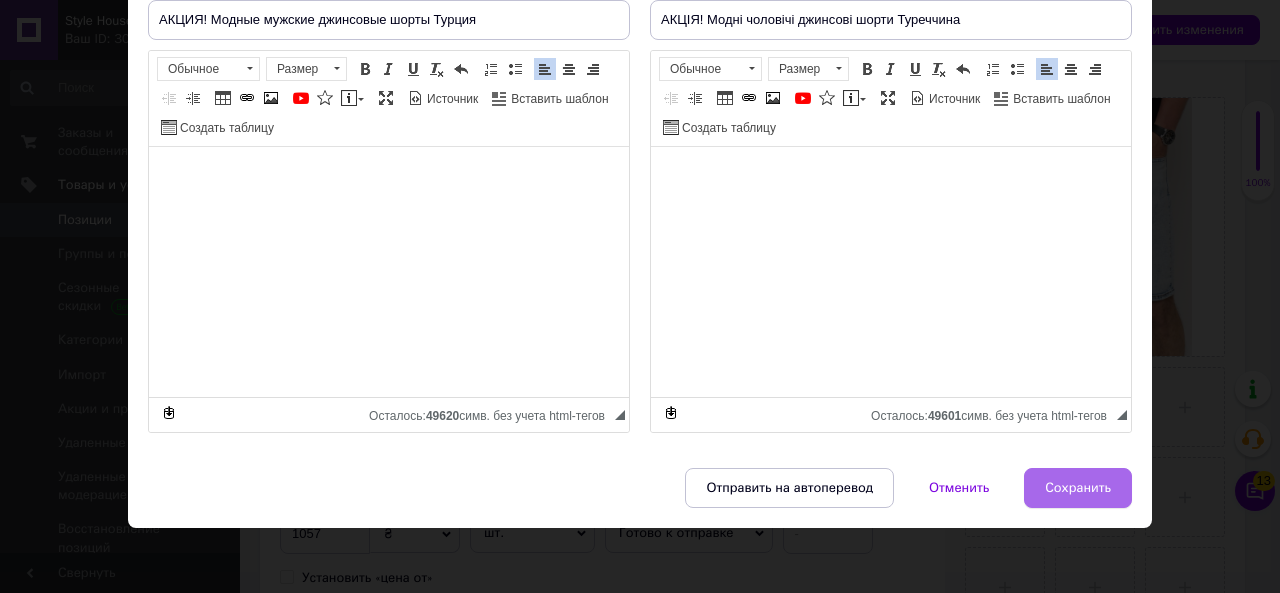 click on "Сохранить" at bounding box center [1078, 488] 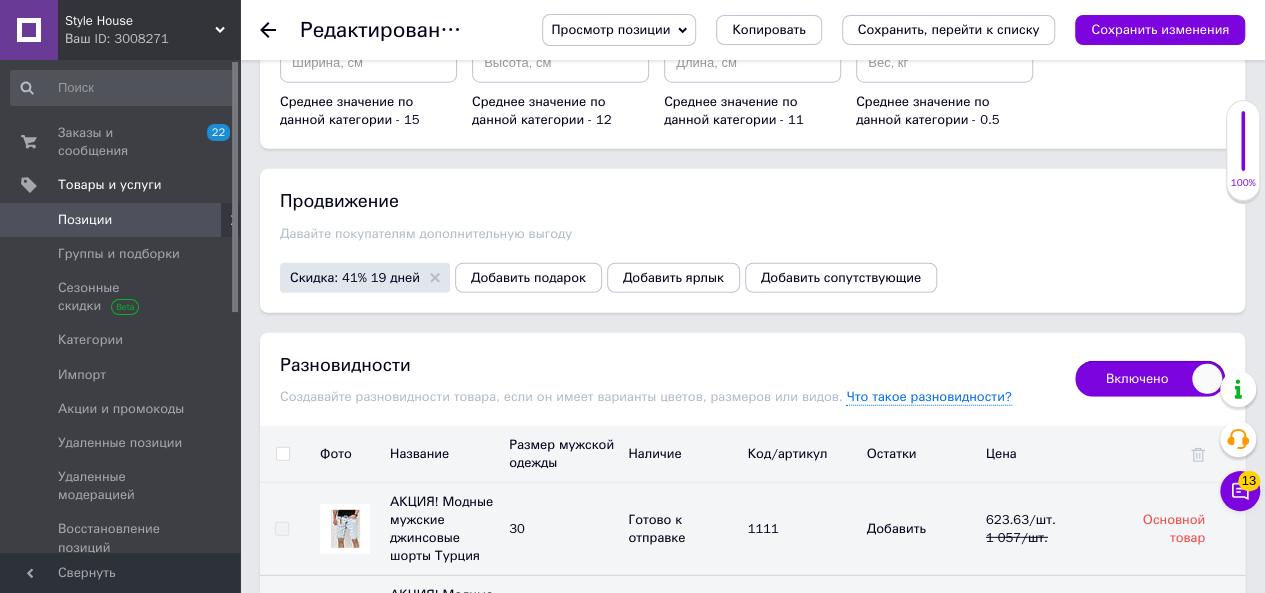 scroll, scrollTop: 3159, scrollLeft: 0, axis: vertical 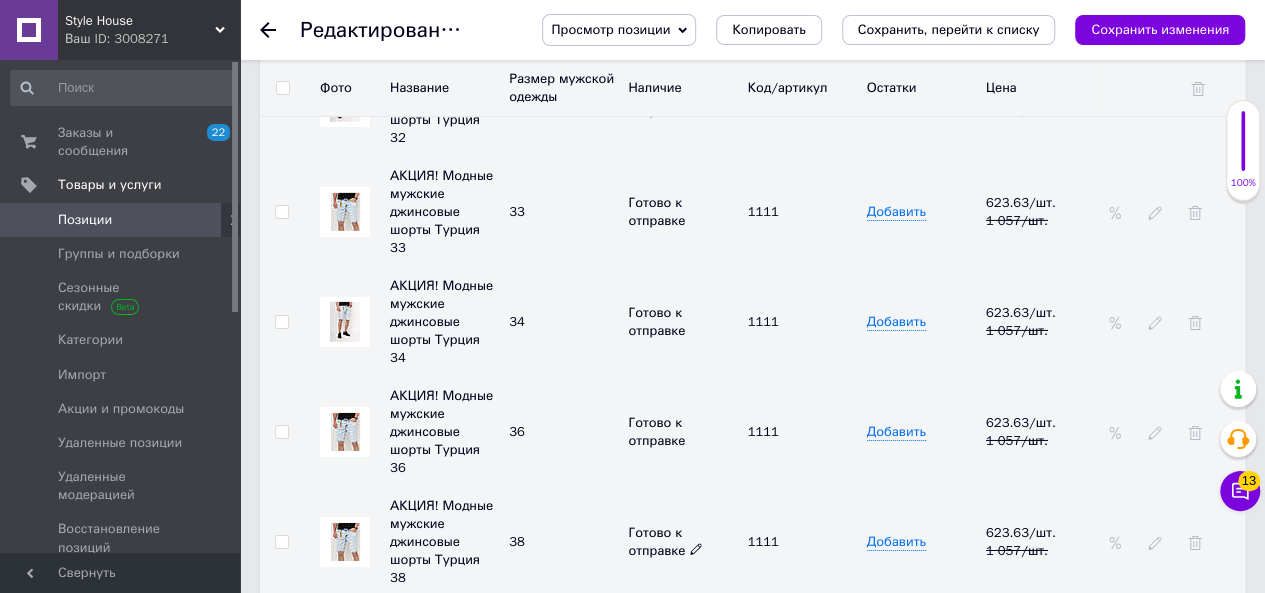 click 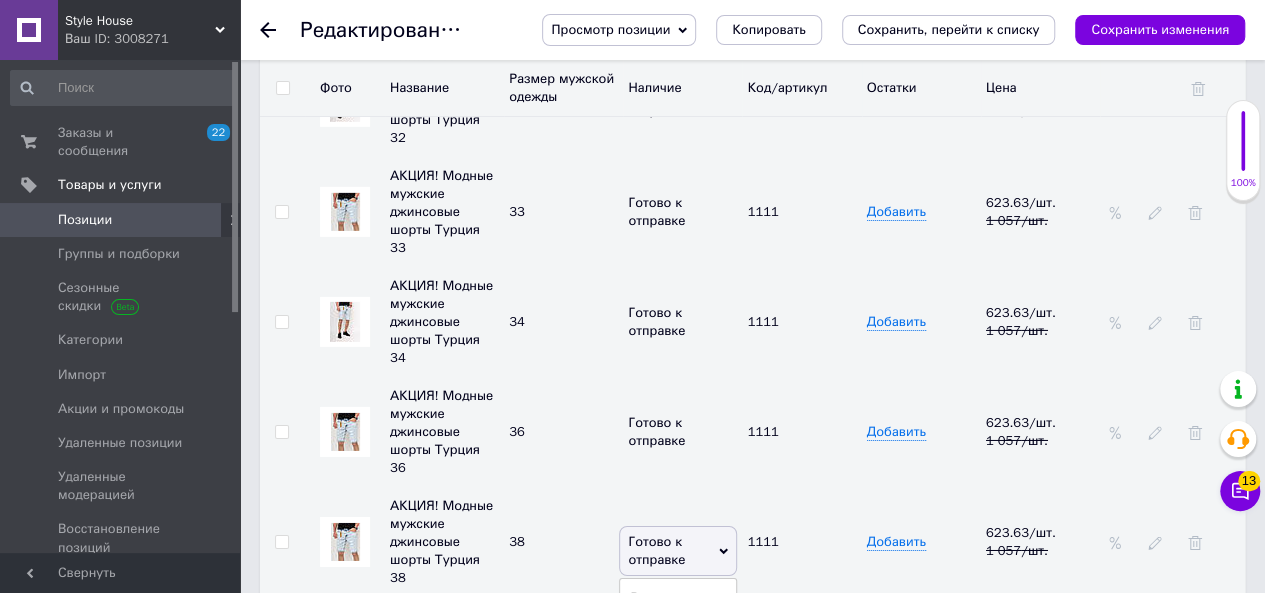 click on "Нет в наличии" at bounding box center [678, 627] 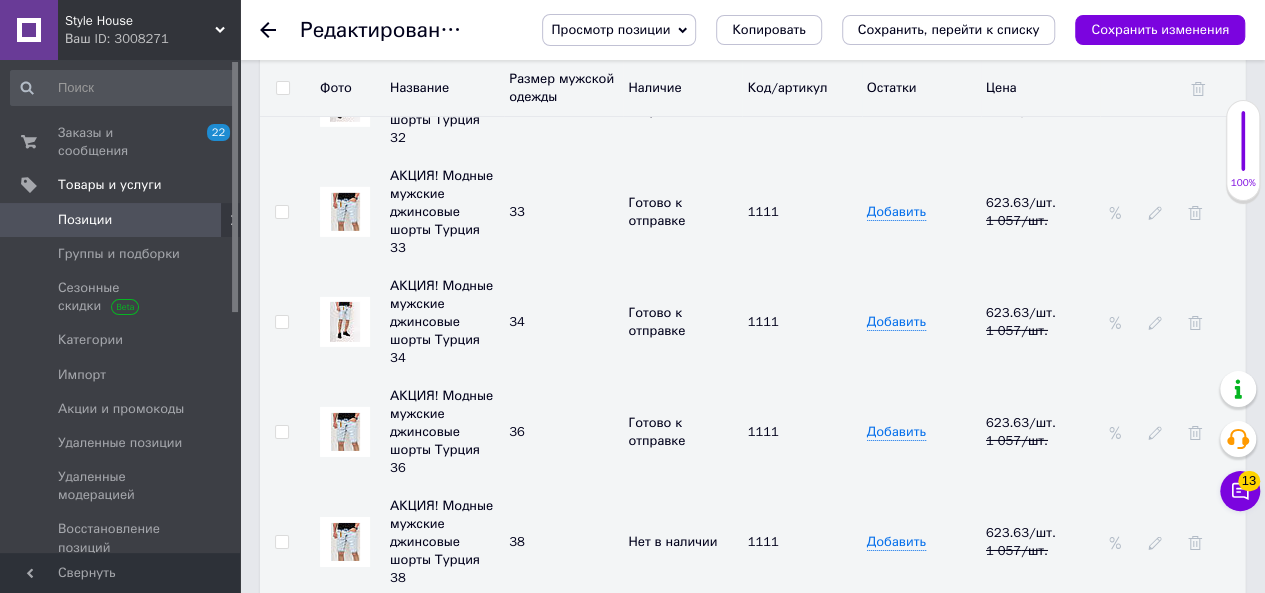 click on "Сохранить изменения" at bounding box center (1160, 29) 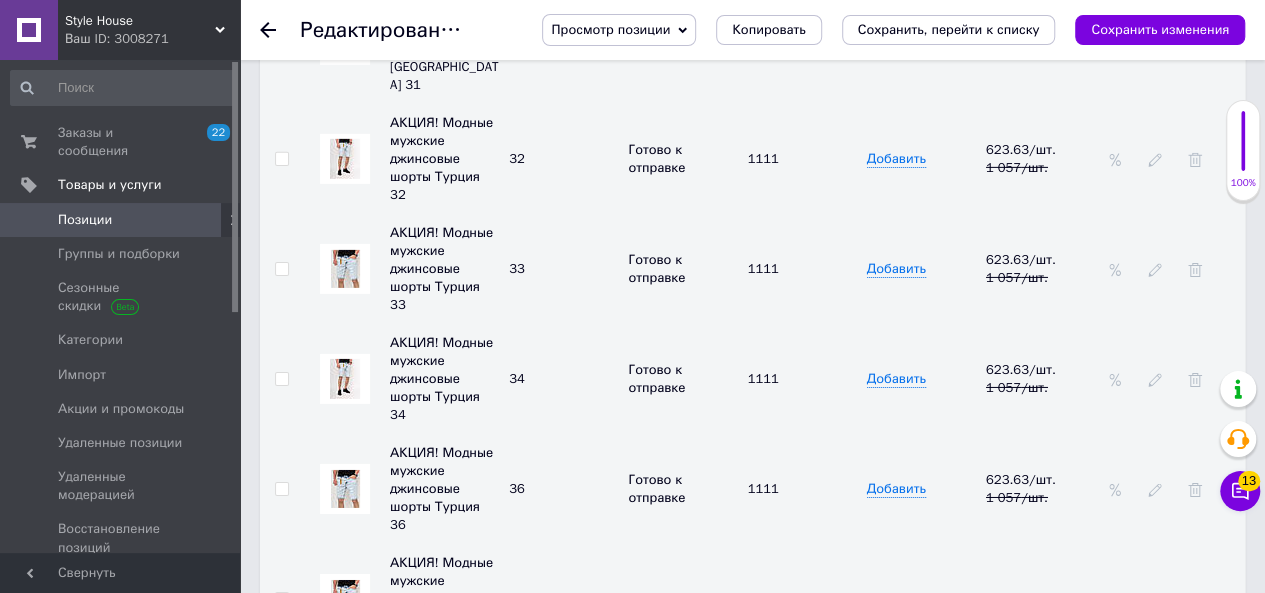 click on "Сохранить изменения" at bounding box center (1160, 29) 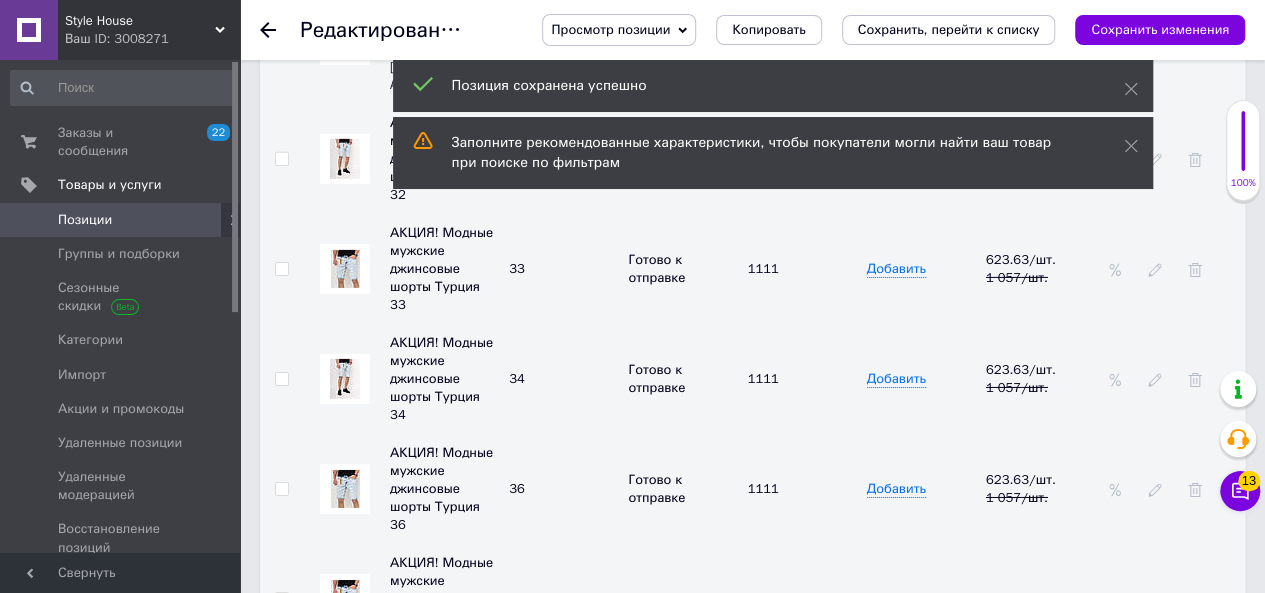 click on "Позиции" at bounding box center [121, 220] 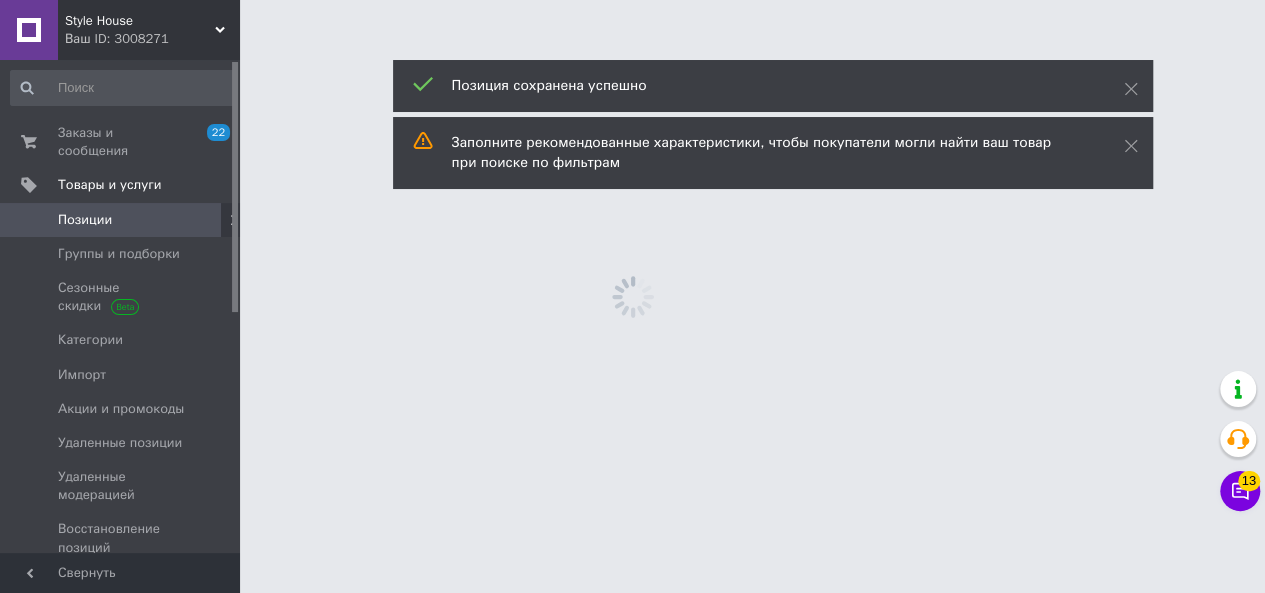 scroll, scrollTop: 0, scrollLeft: 0, axis: both 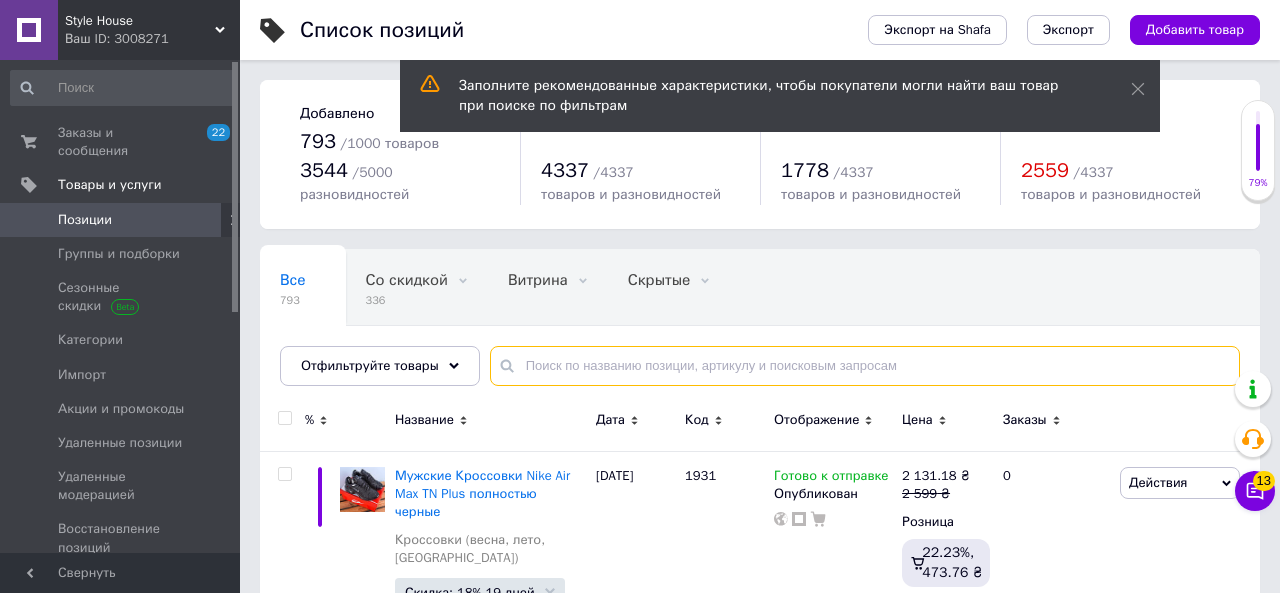 click at bounding box center (865, 366) 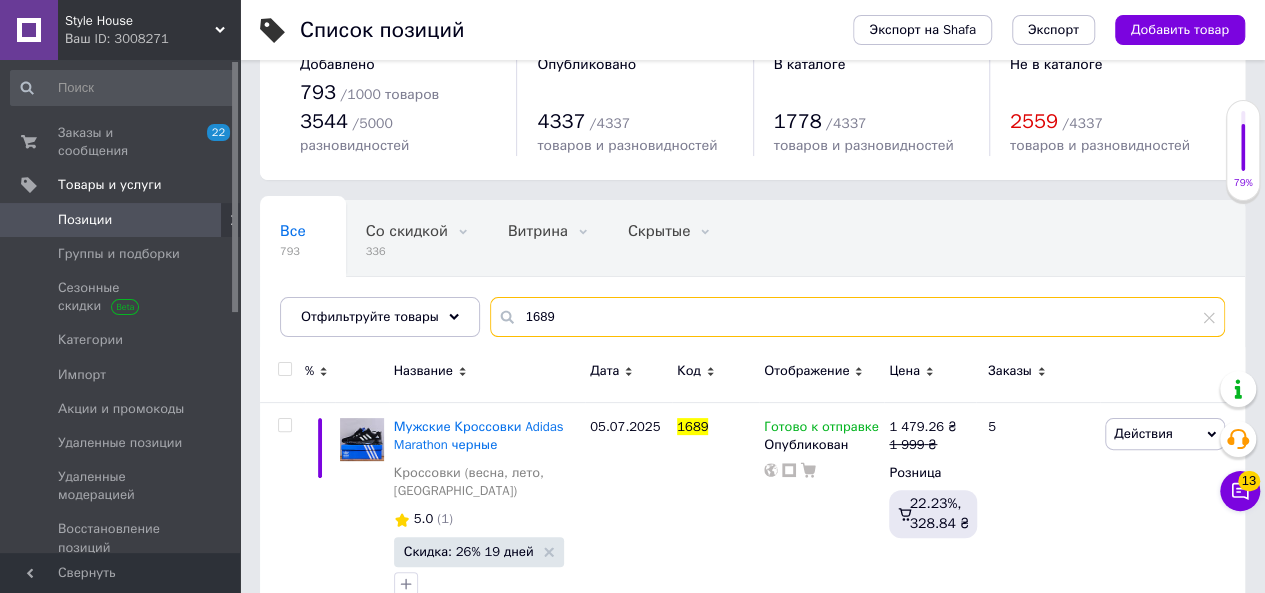 scroll, scrollTop: 76, scrollLeft: 0, axis: vertical 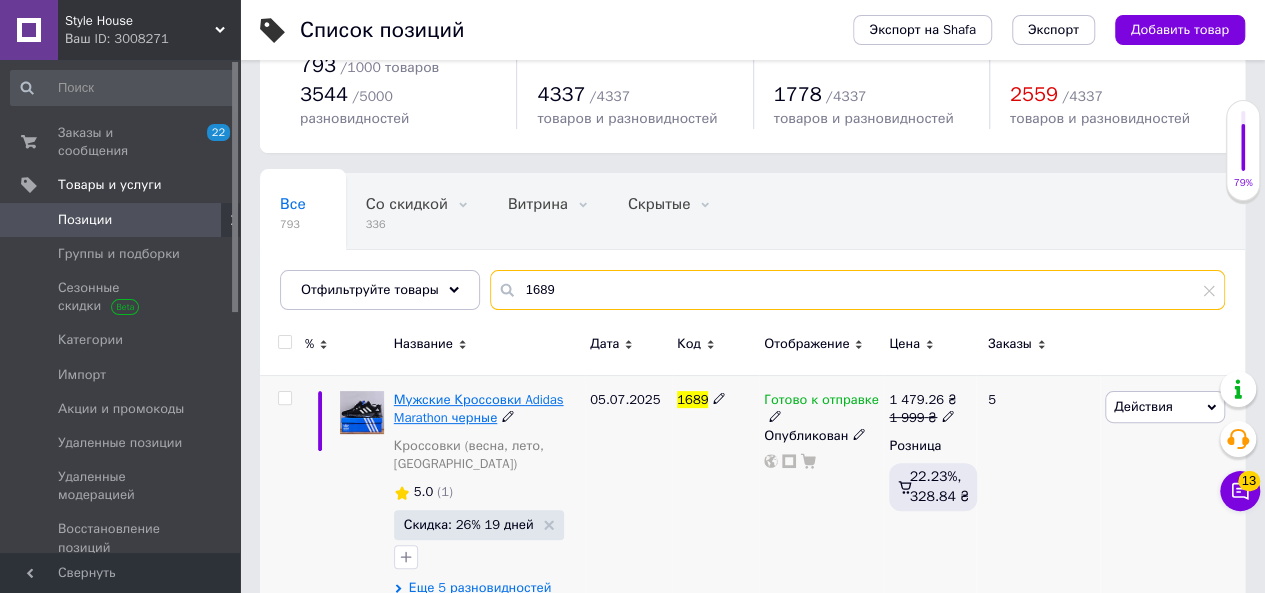type on "1689" 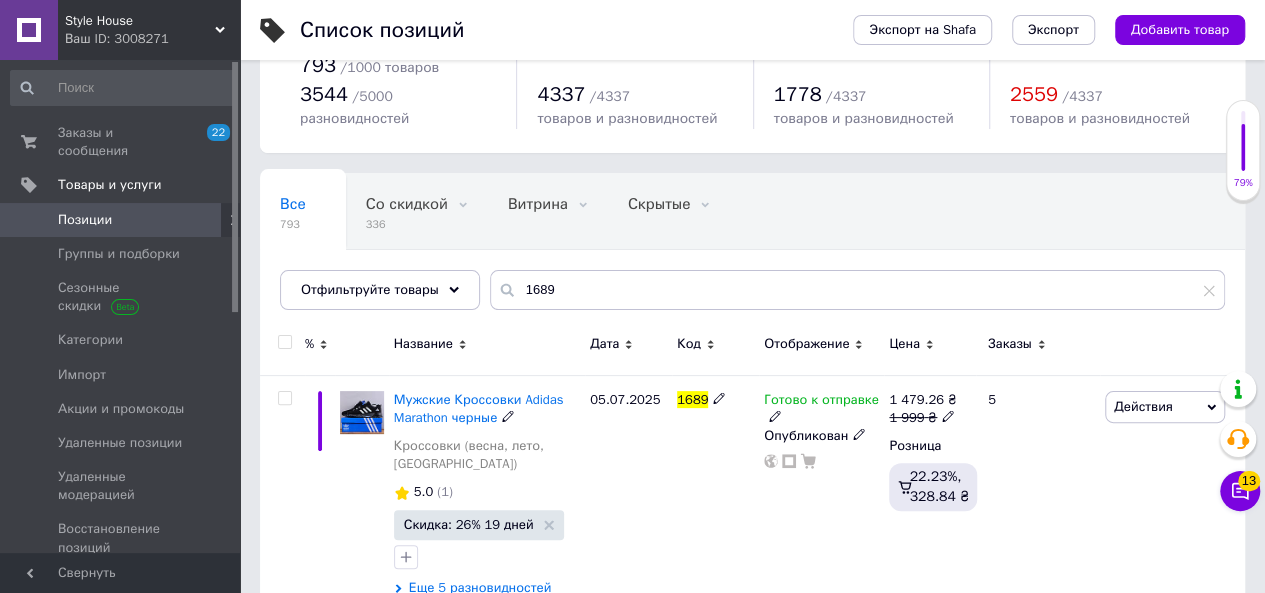 click on "Мужские Кроссовки Adidas Marathon черные" at bounding box center (479, 408) 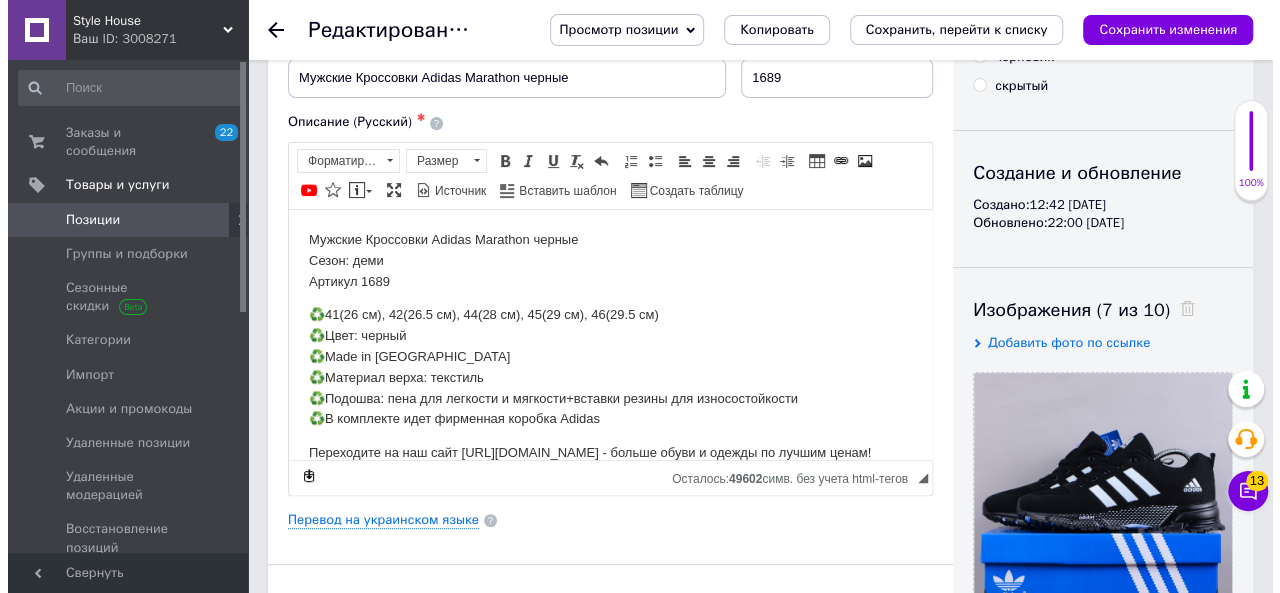 scroll, scrollTop: 300, scrollLeft: 0, axis: vertical 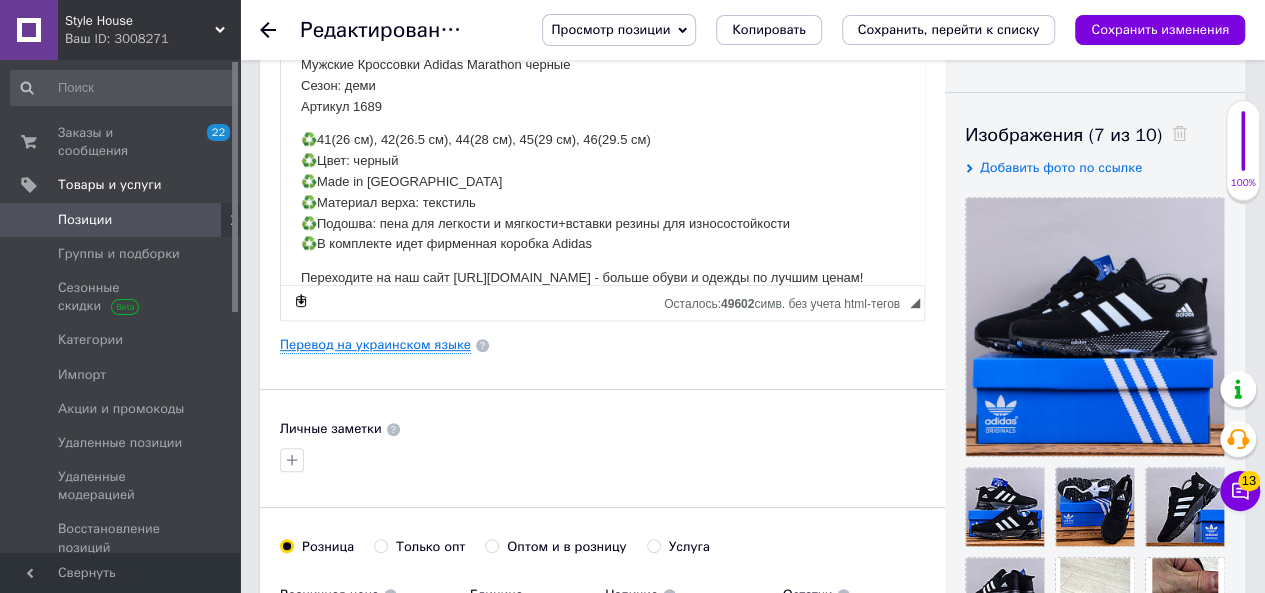 click on "Перевод на украинском языке" at bounding box center [375, 345] 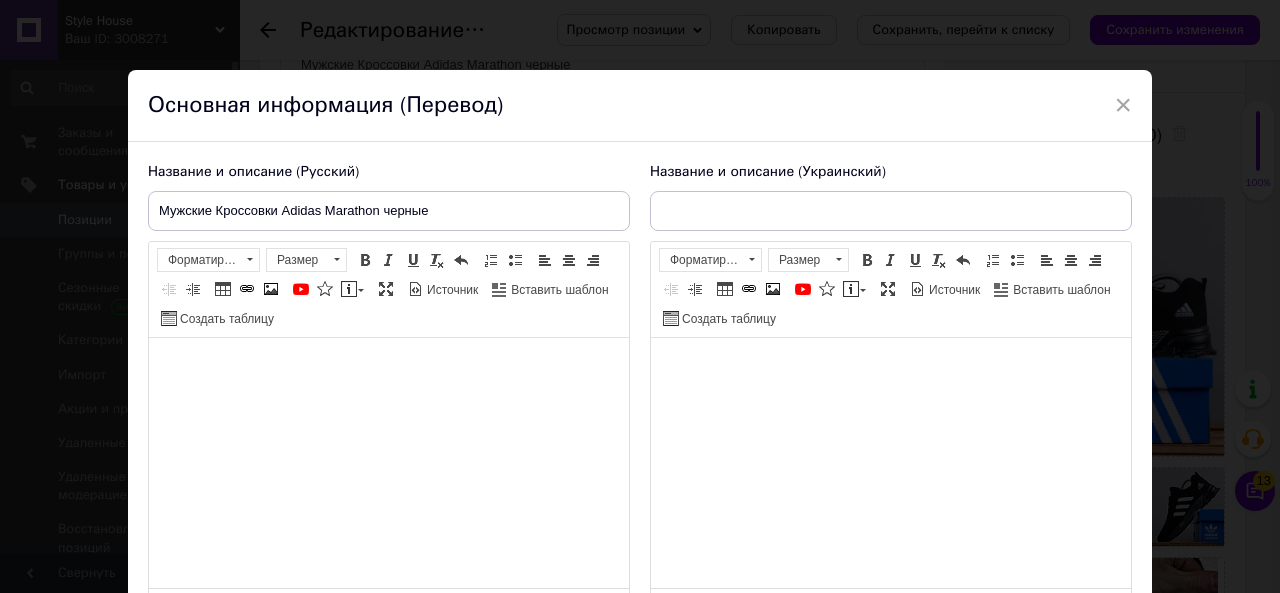 type on "Чоловічі Кросівки Adidas Marathon чорні" 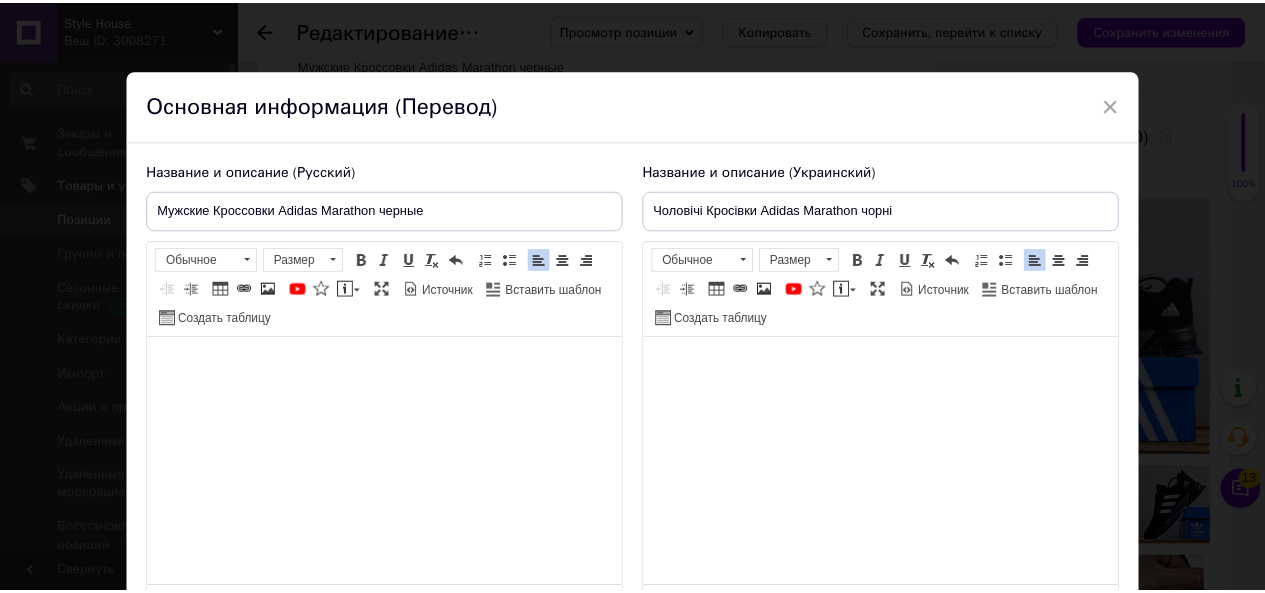 scroll, scrollTop: 191, scrollLeft: 0, axis: vertical 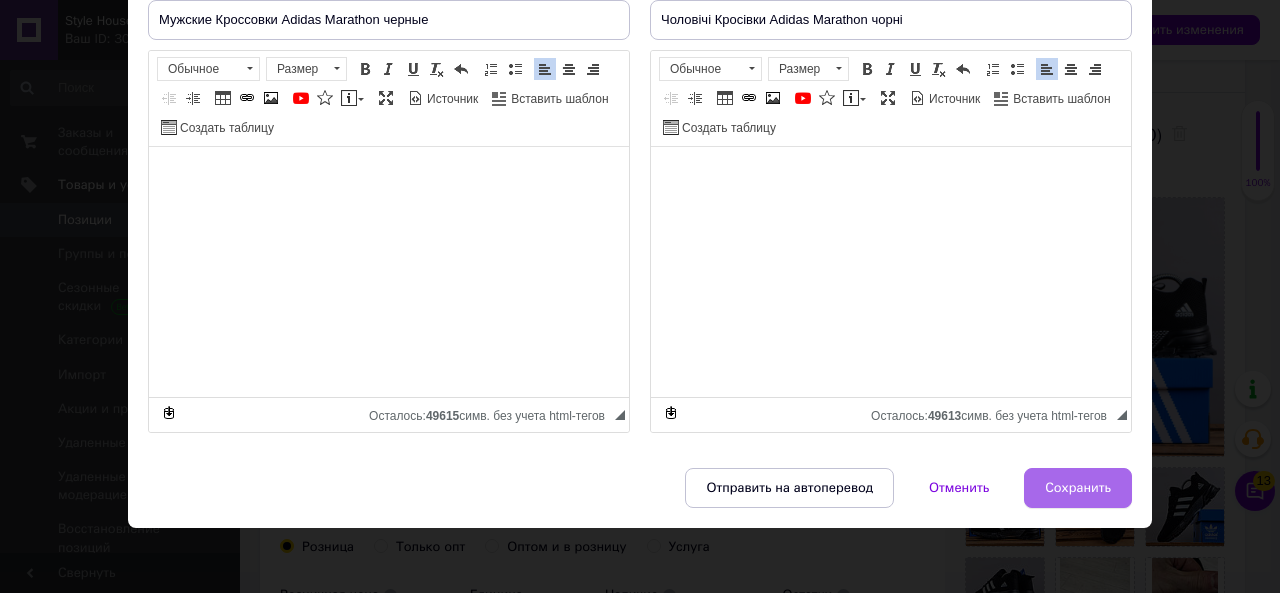 click on "Сохранить" at bounding box center [1078, 488] 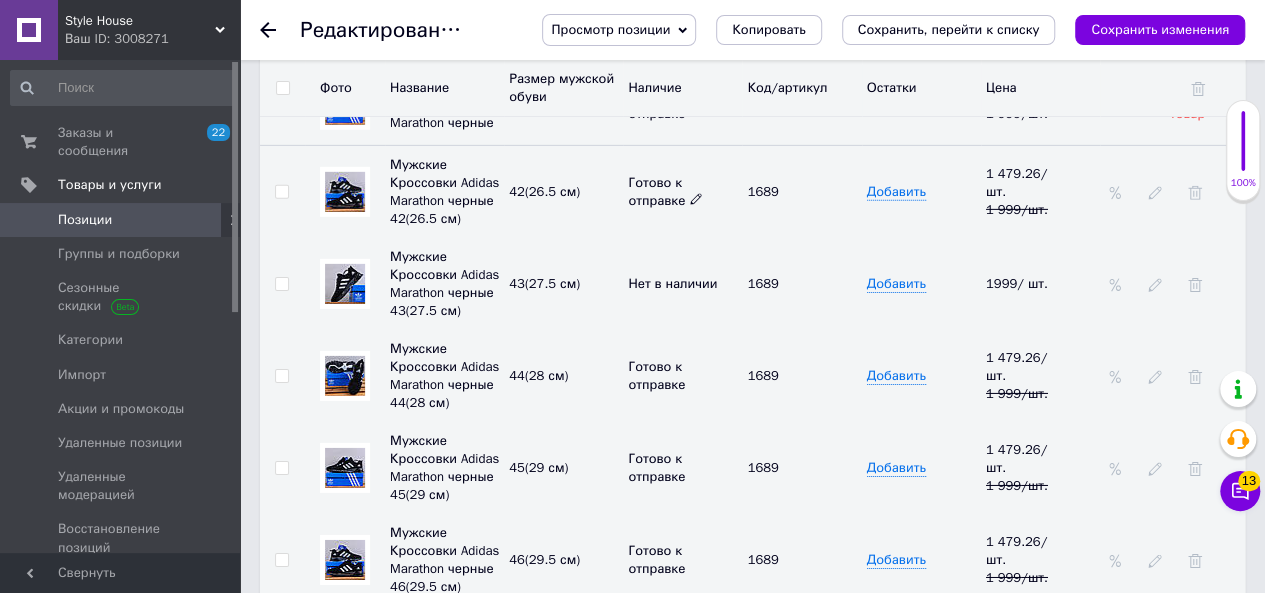 scroll, scrollTop: 3030, scrollLeft: 0, axis: vertical 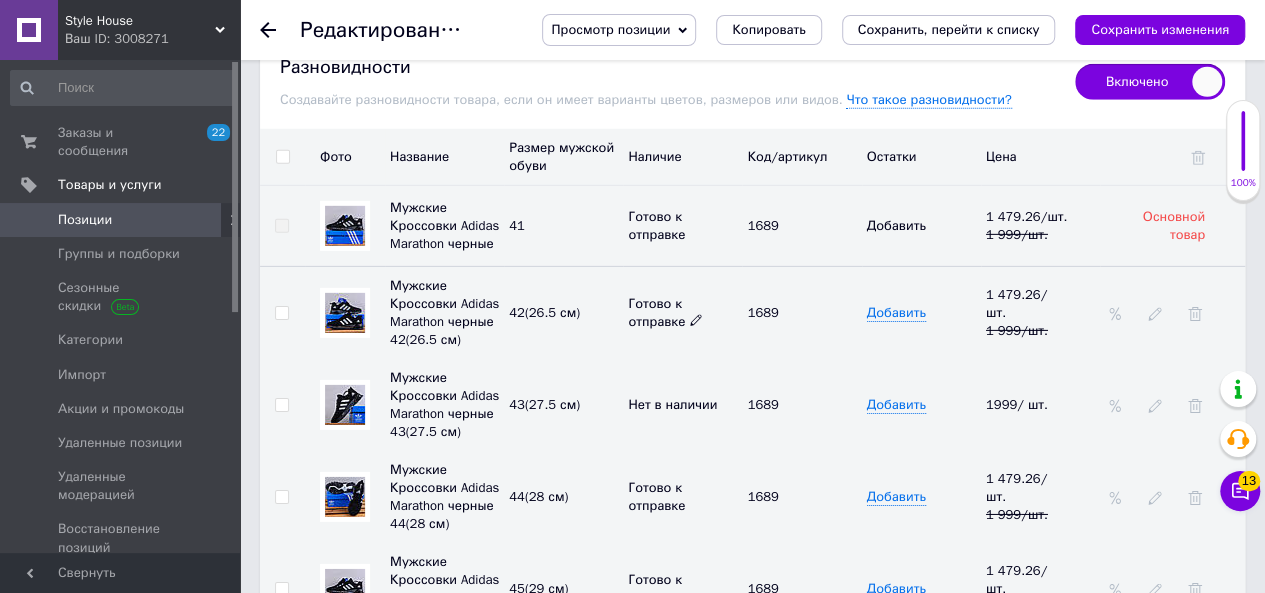 click 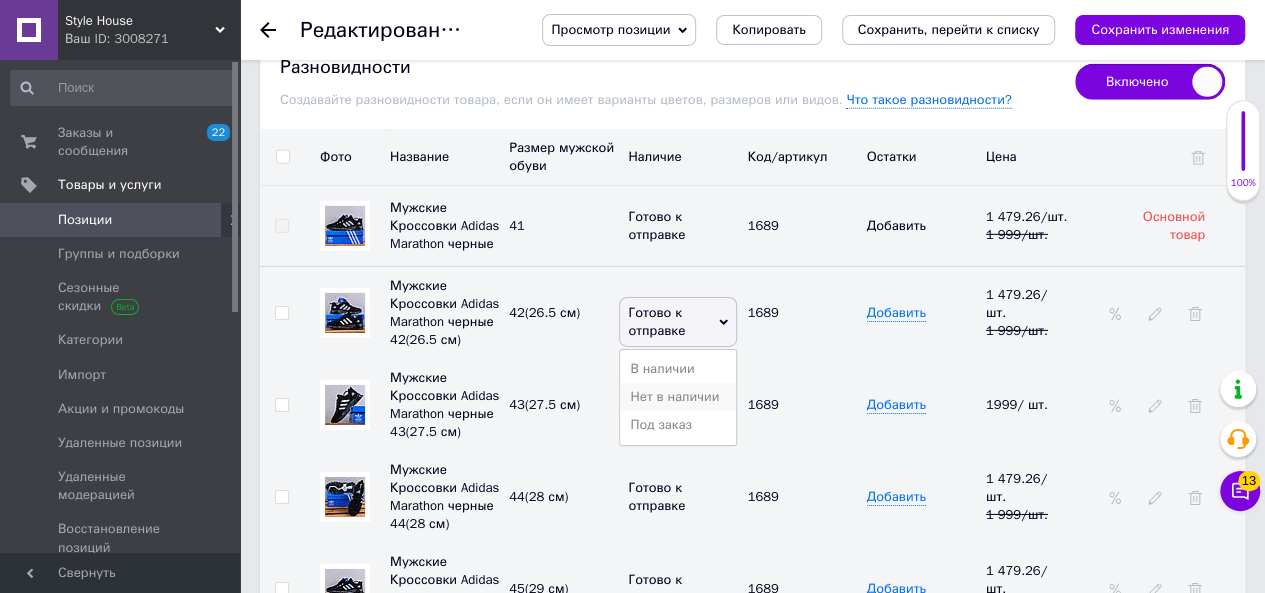click on "Нет в наличии" at bounding box center [678, 397] 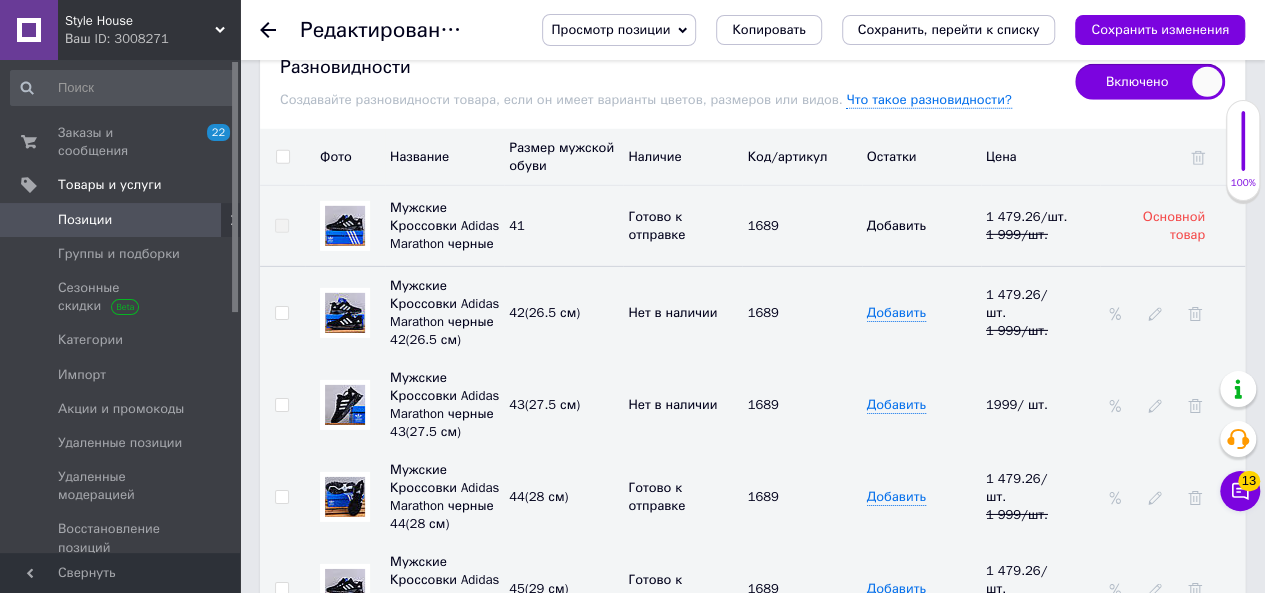 click on "Сохранить изменения" at bounding box center [1160, 30] 